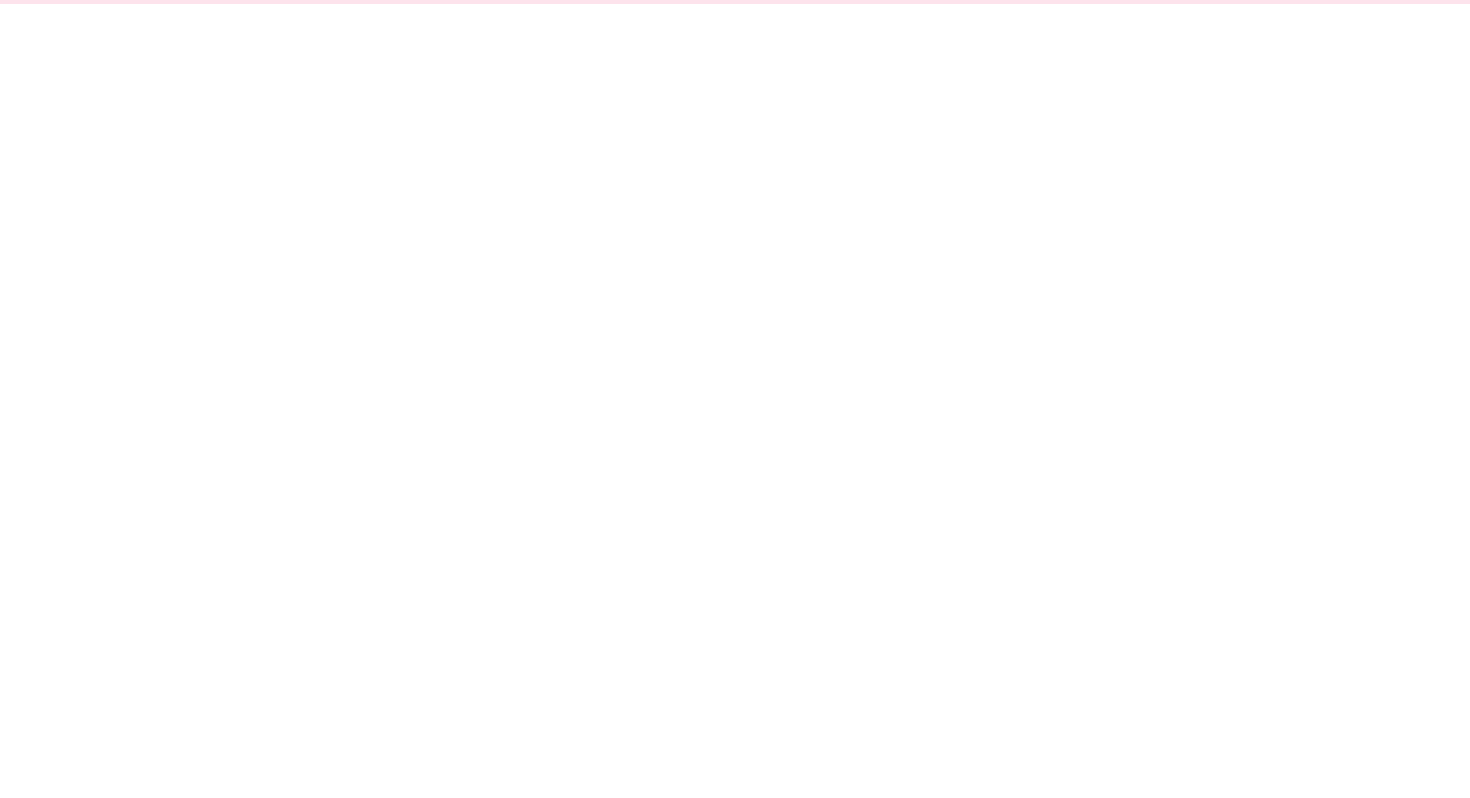 scroll, scrollTop: 0, scrollLeft: 0, axis: both 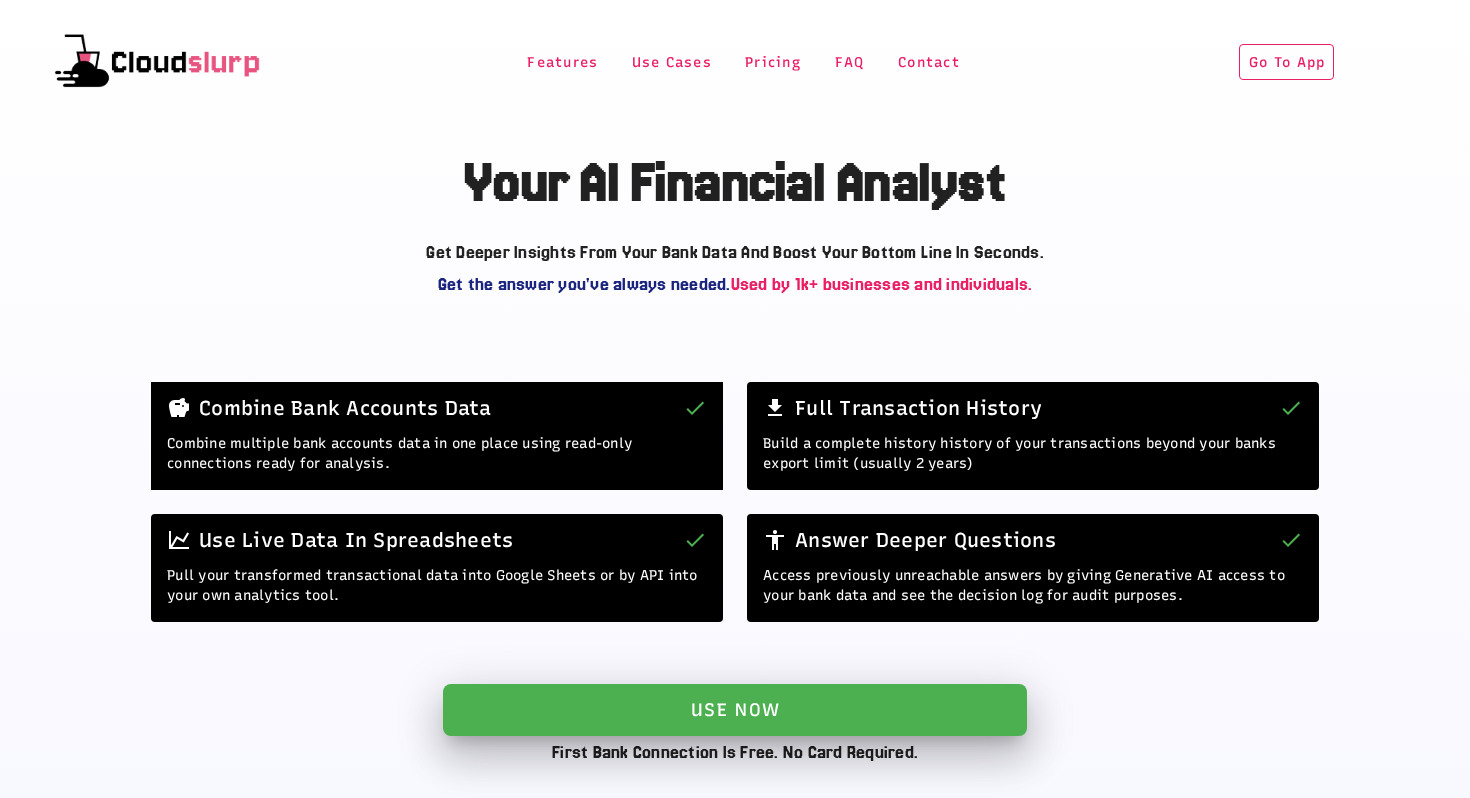 click on "Go To App" at bounding box center [1340, 62] 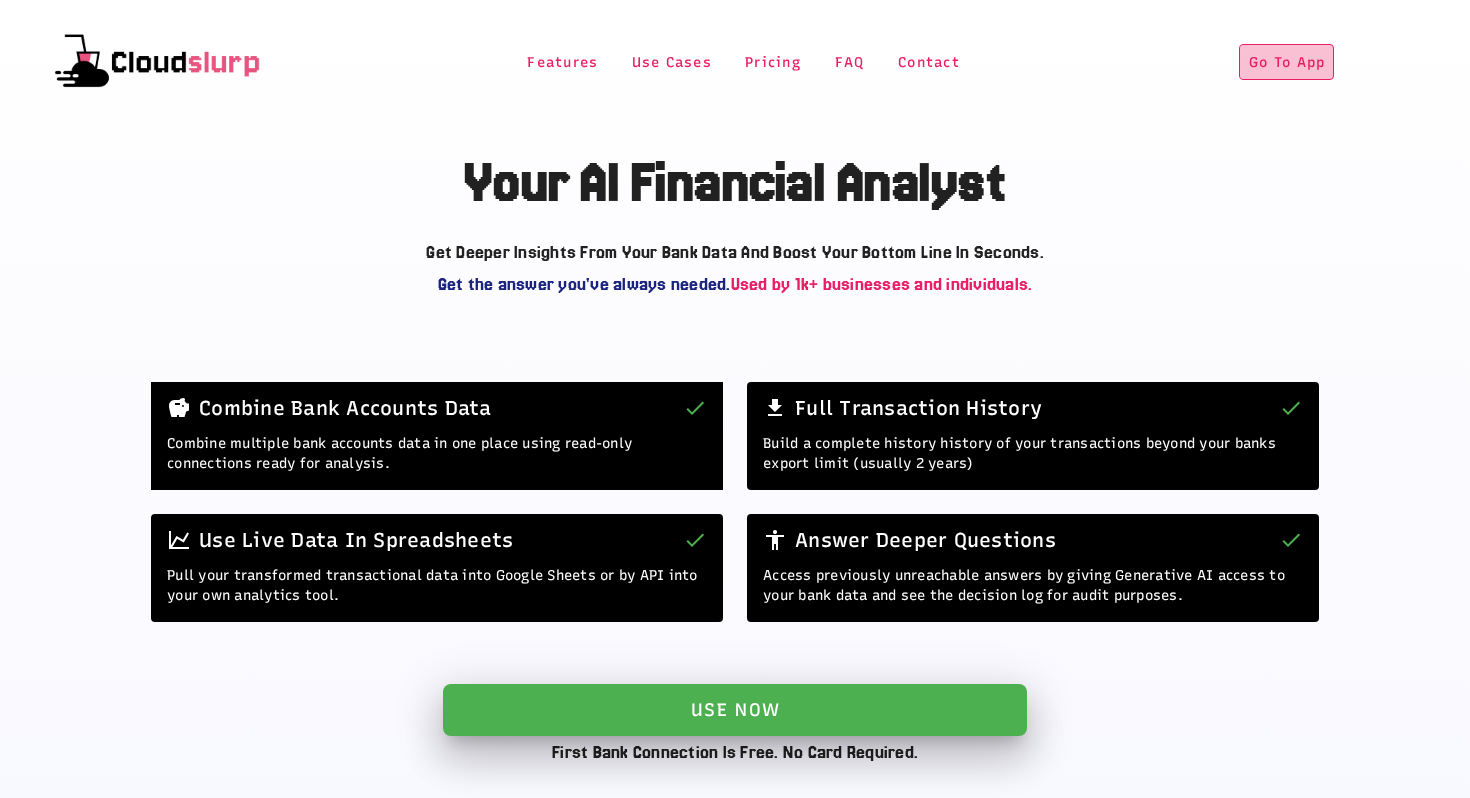 click on "Go To App" 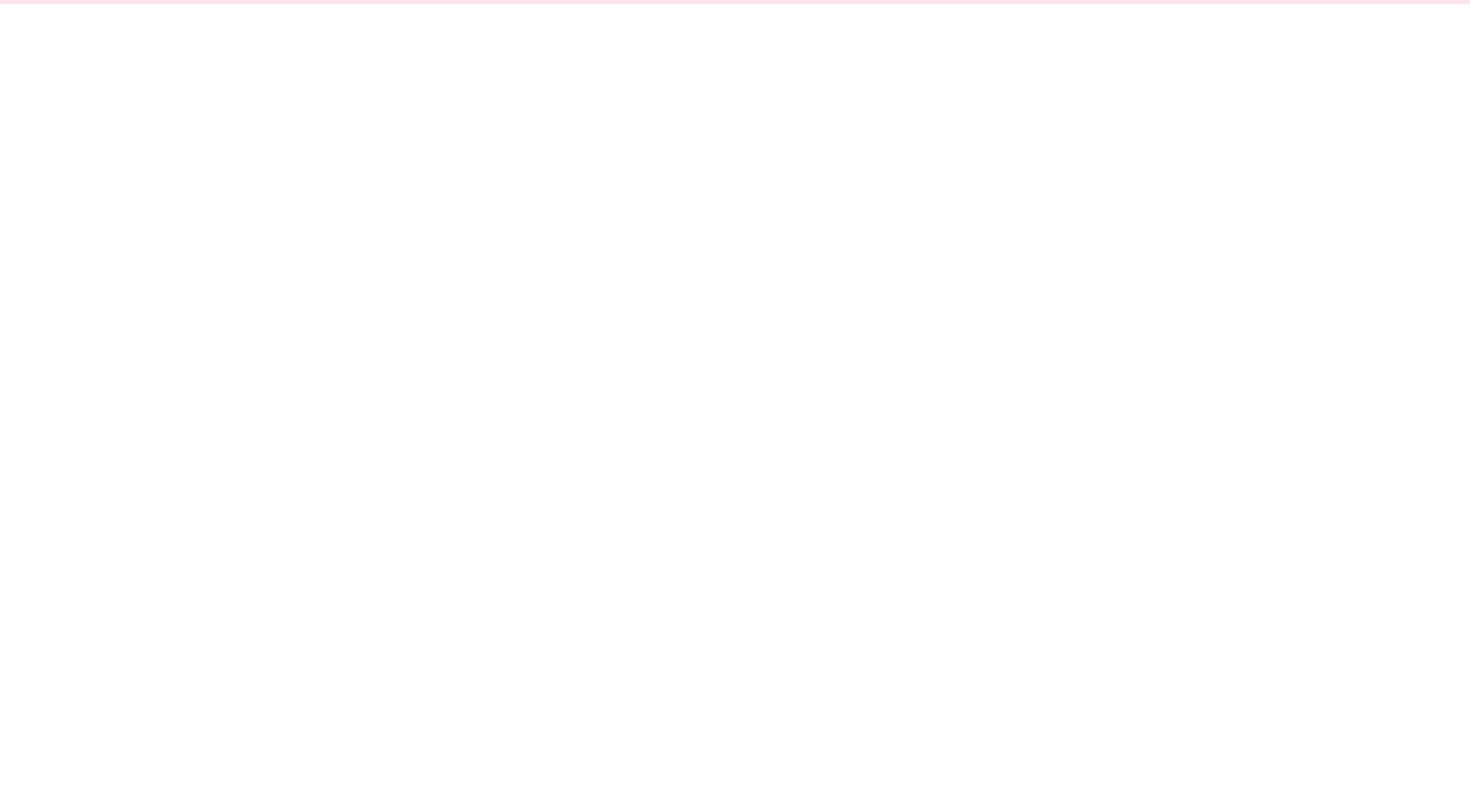 scroll, scrollTop: 0, scrollLeft: 0, axis: both 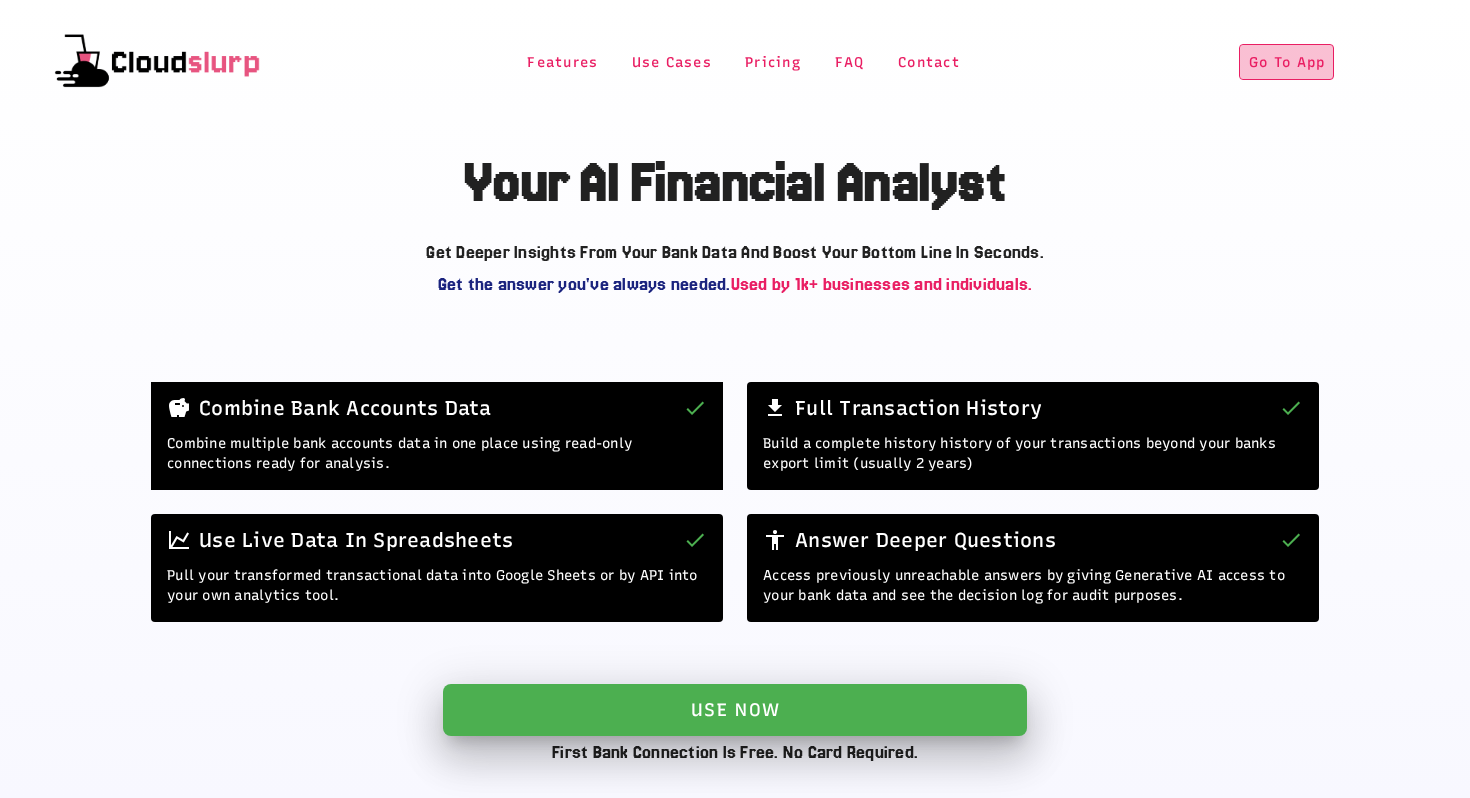 click on "Go To App" at bounding box center (1287, 62) 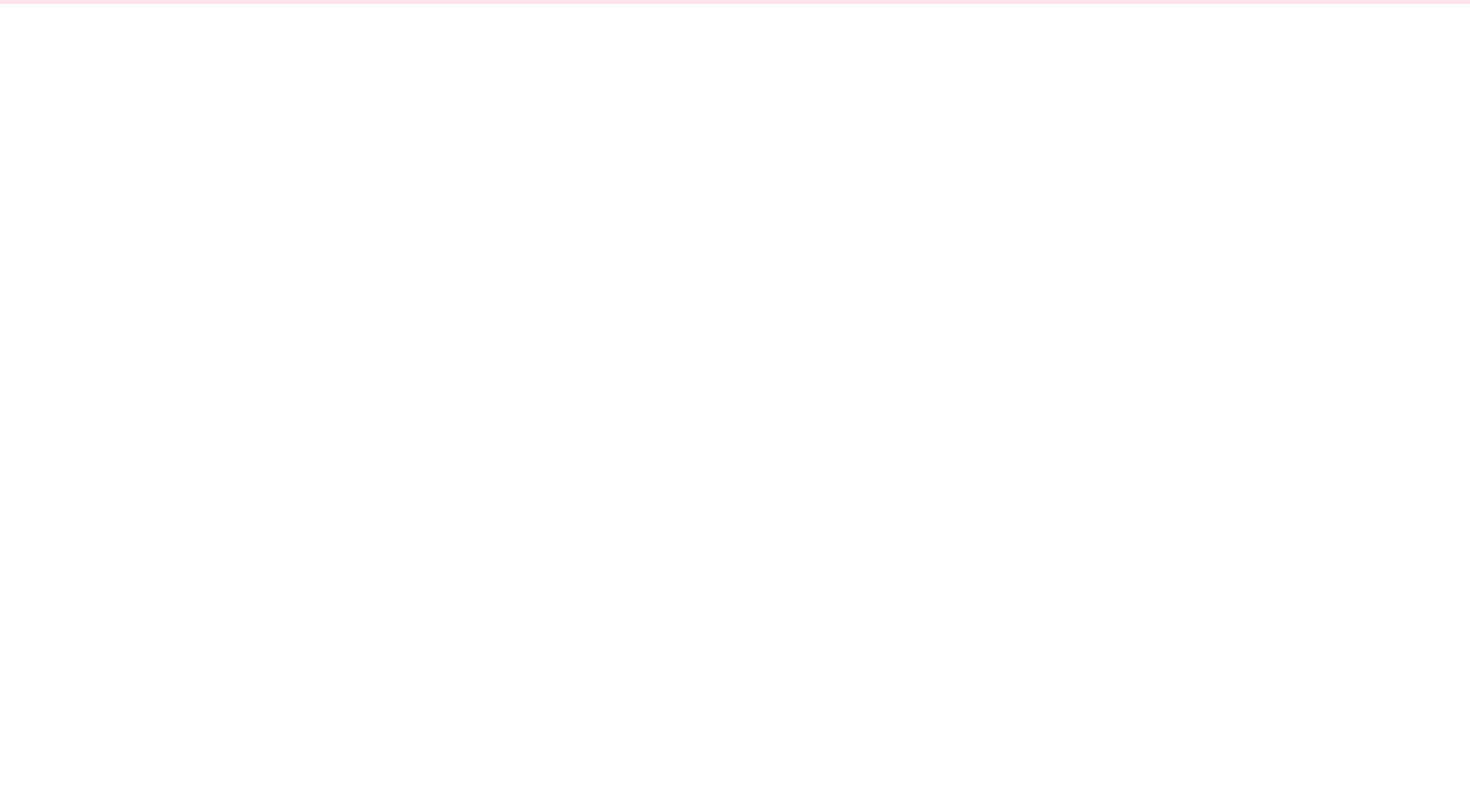 scroll, scrollTop: 0, scrollLeft: 0, axis: both 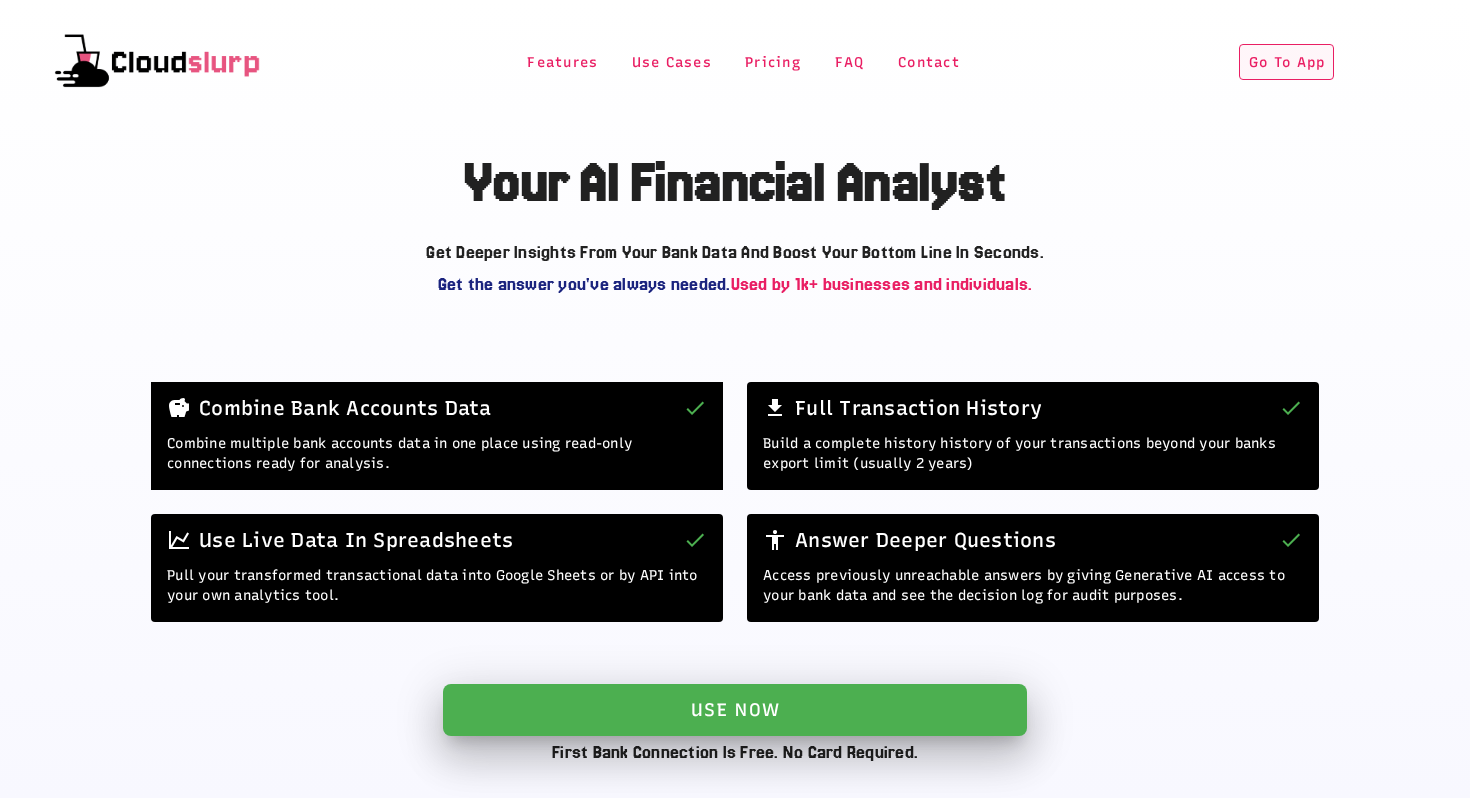 click on "Go To App" 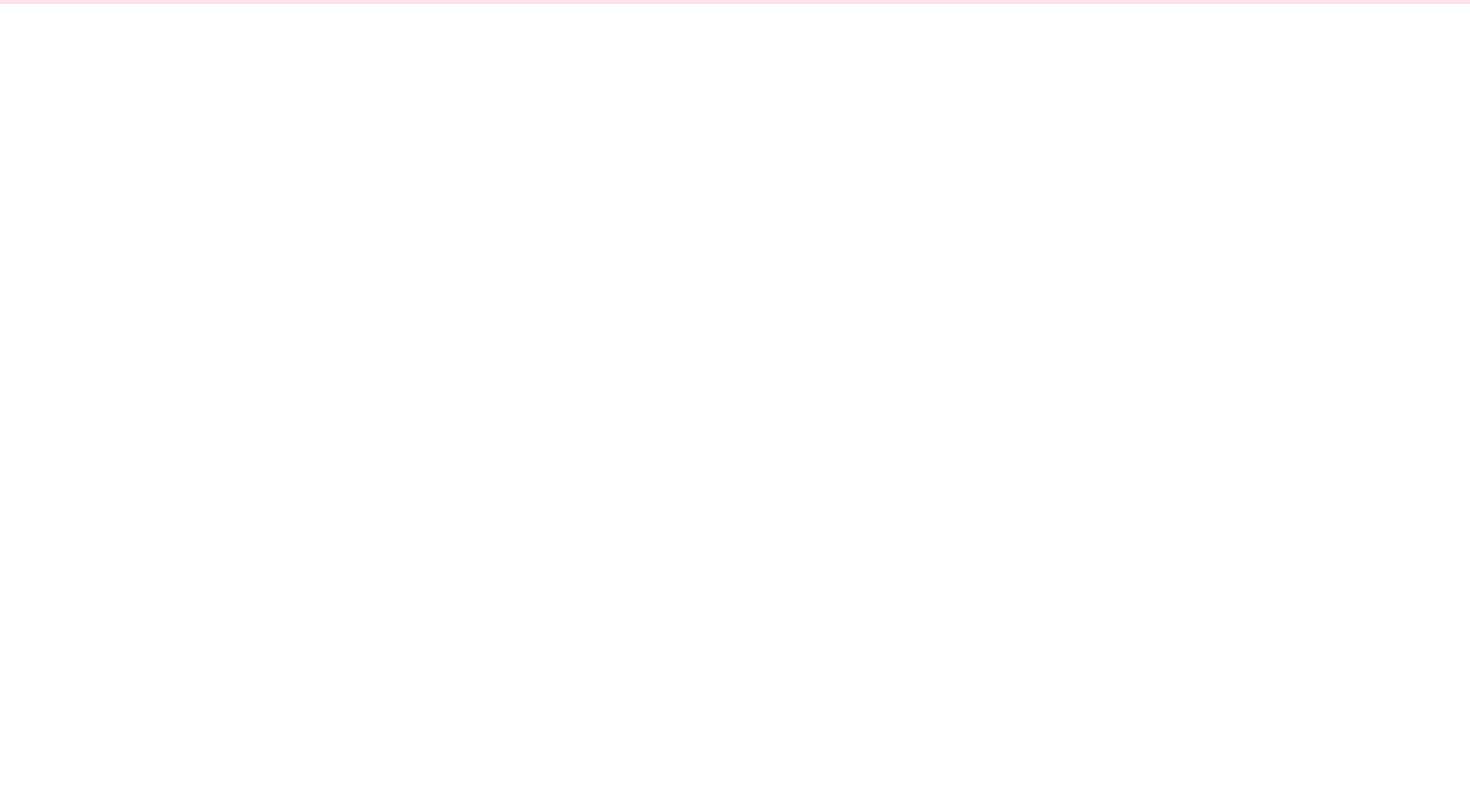 scroll, scrollTop: 0, scrollLeft: 0, axis: both 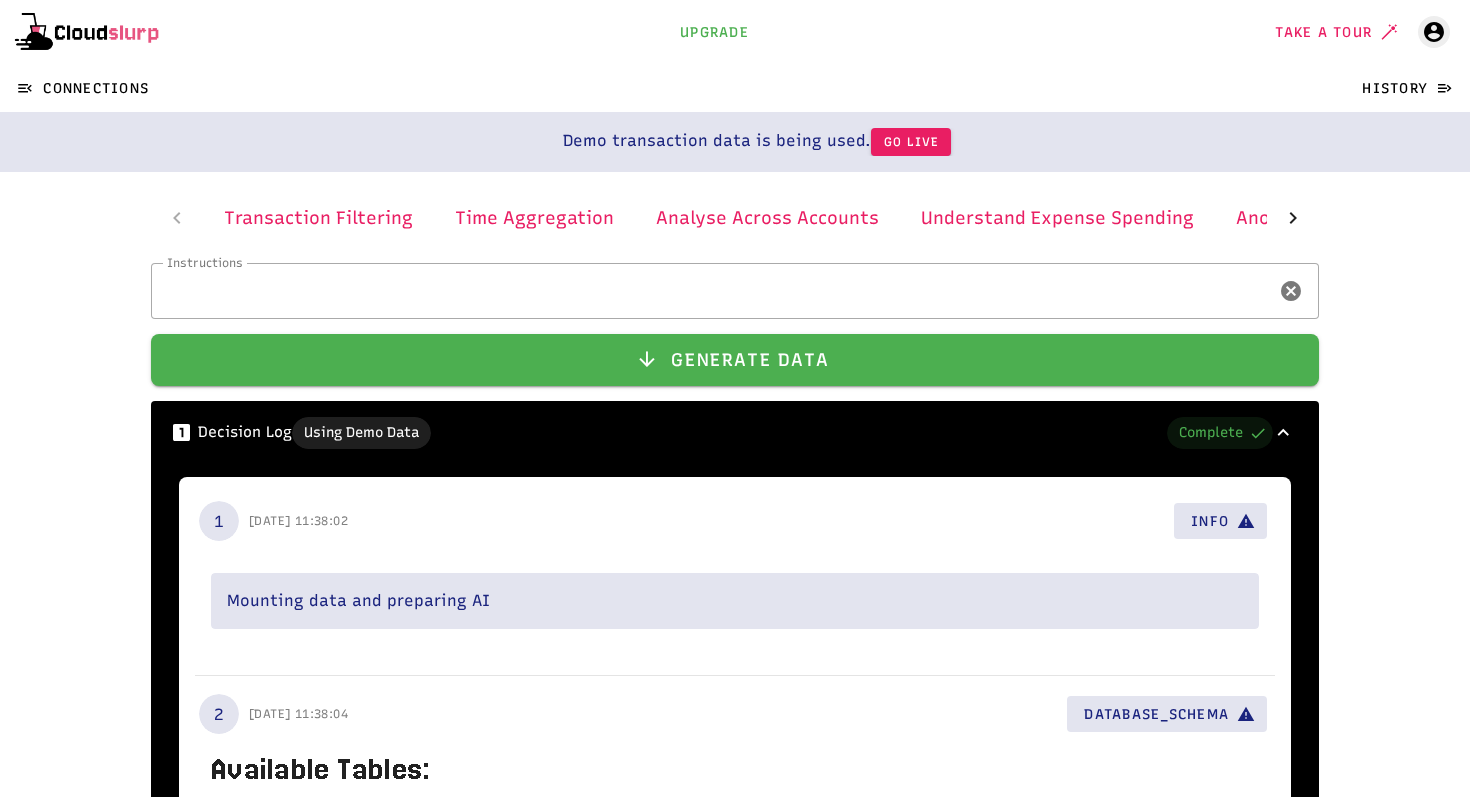 click on "Connections History" 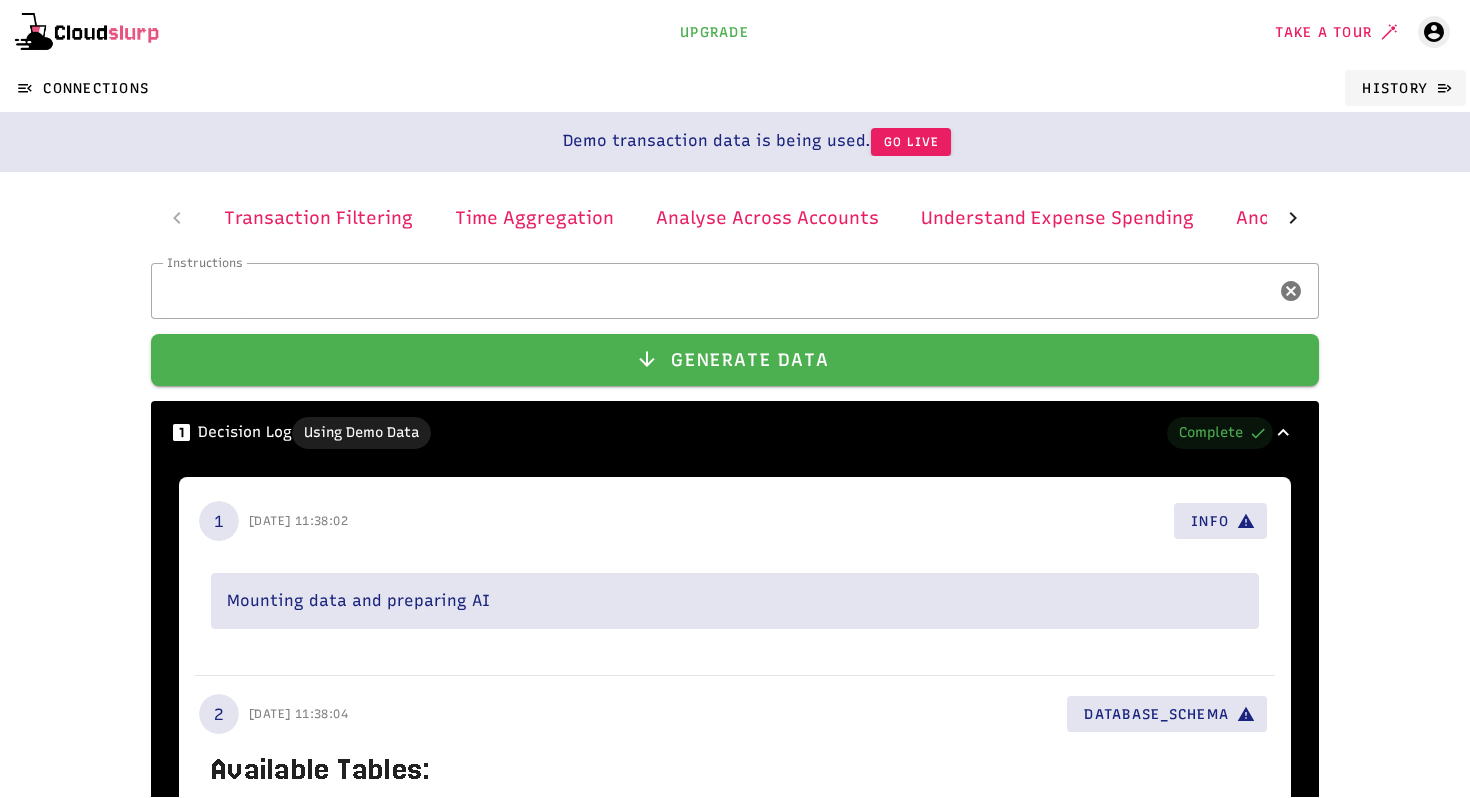 click on "History" 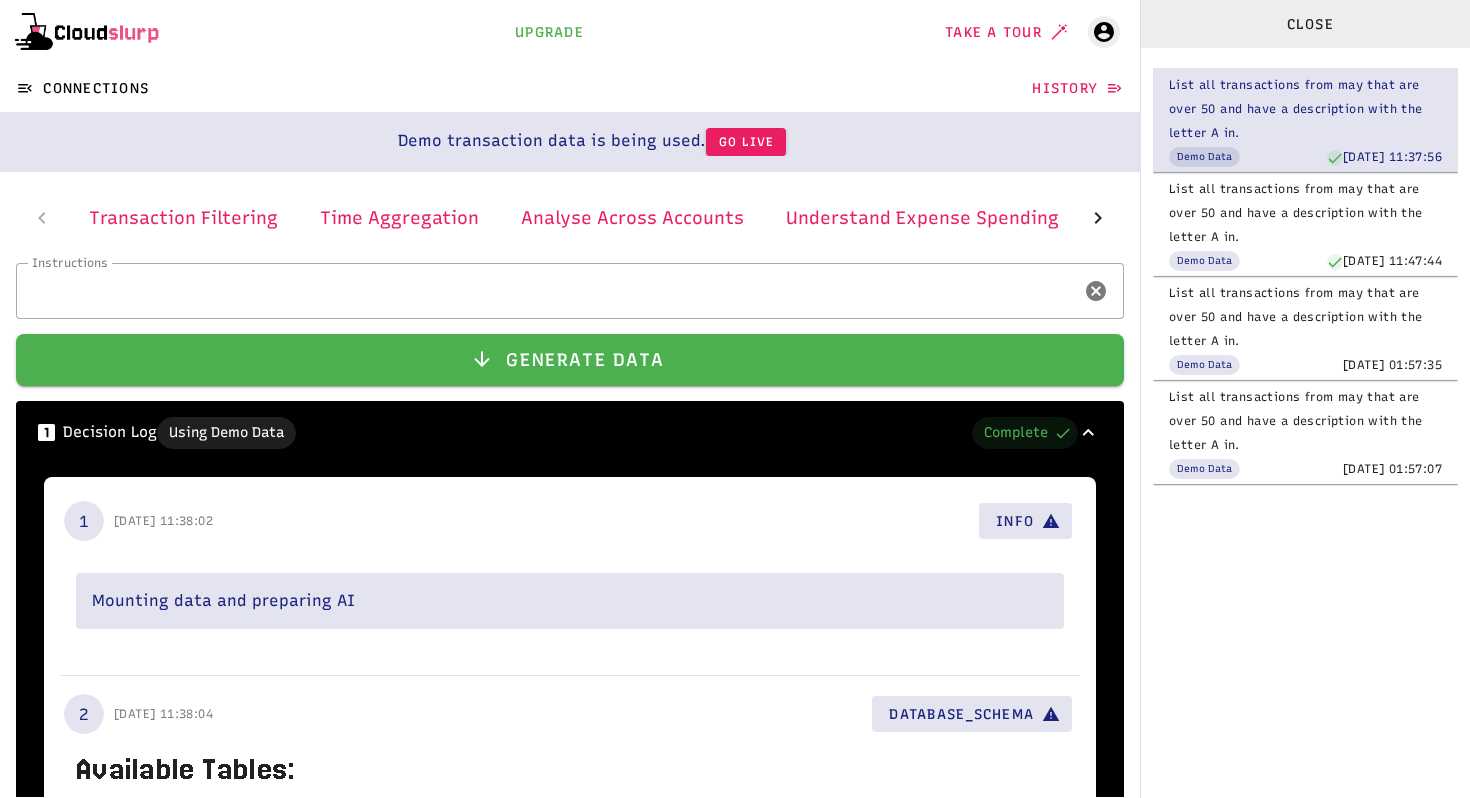 click on "Connections History" 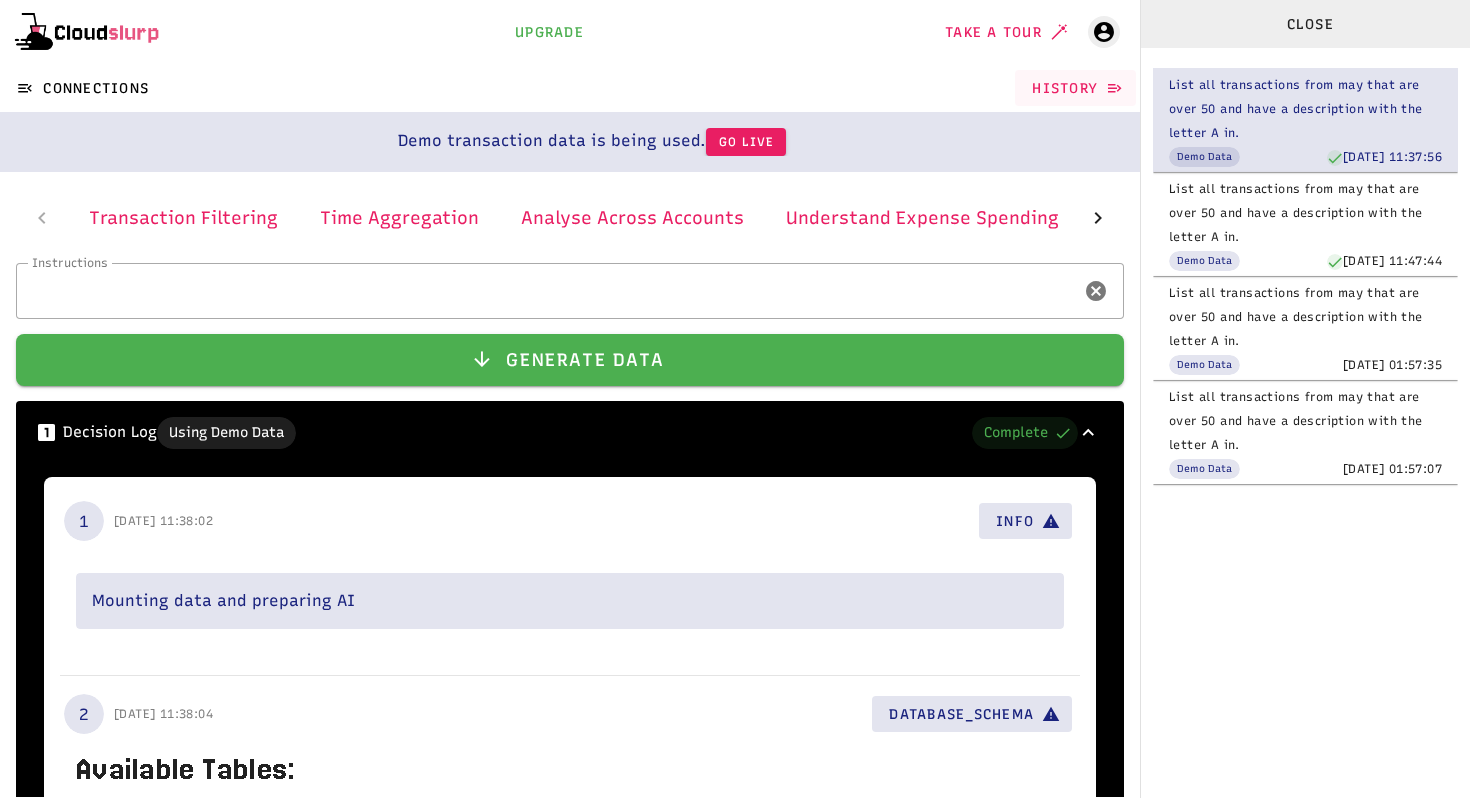 click on "History" 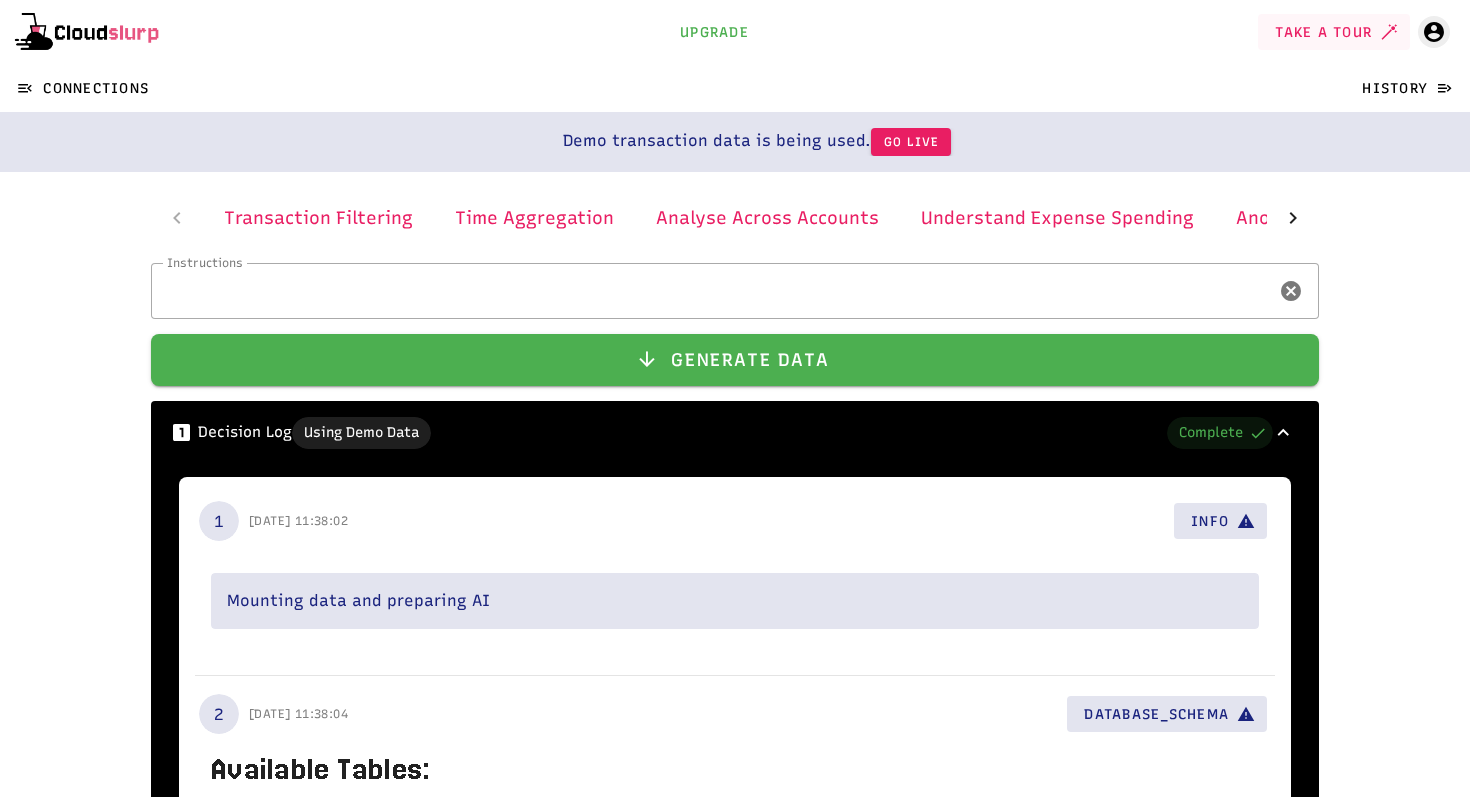 click on "Take a tour" 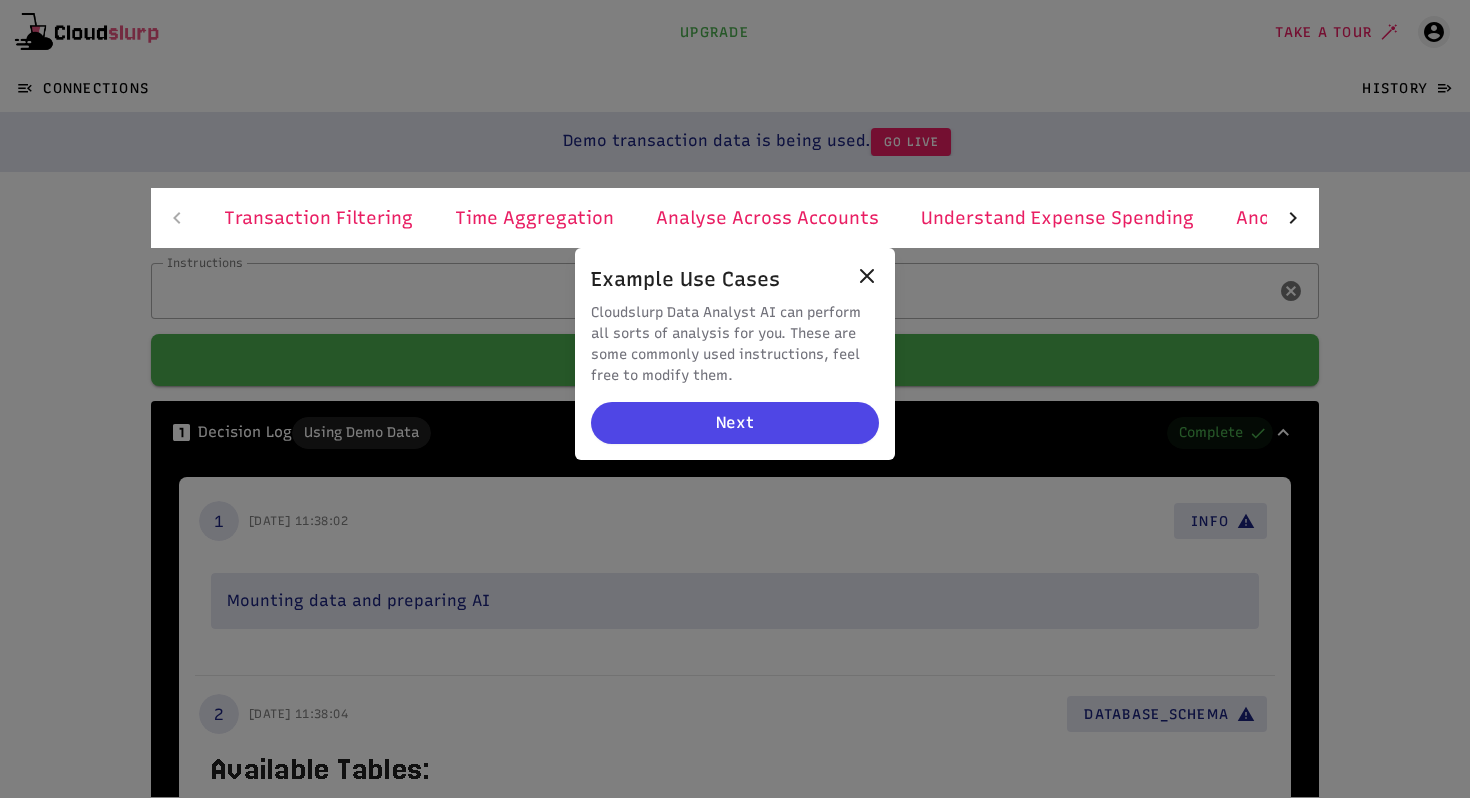 click on "Upgrade  Take a tour Connections History Close List all transactions from may that are over 50 and have a description with the letter A in. Demo Data  21/06/2025, 11:37:56 List all transactions from may that are over 50 and have a description with the letter A in. Demo Data  19/06/2025, 11:47:44 List all transactions from may that are over 50 and have a description with the letter A in. Demo Data  19/06/2025, 01:57:35 List all transactions from may that are over 50 and have a description with the letter A in. Demo Data  19/06/2025, 01:57:07 Close  Connectors disabled in demo mode.  Go Live Close New Connection 1 of 1 Used  Upgrade Demo Bank    Demo transaction data is being used.  Go Live Demo mode  Go Live Example Use Cases Cloudslurp Data Analyst AI can perform all sorts of analysis for you. These are some commonly used instructions, feel free to modify them. Next Transaction Filtering Time Aggregation Analyse Across Accounts Understand Expense Spending Anomaly Detection Instructions" at bounding box center [735, 0] 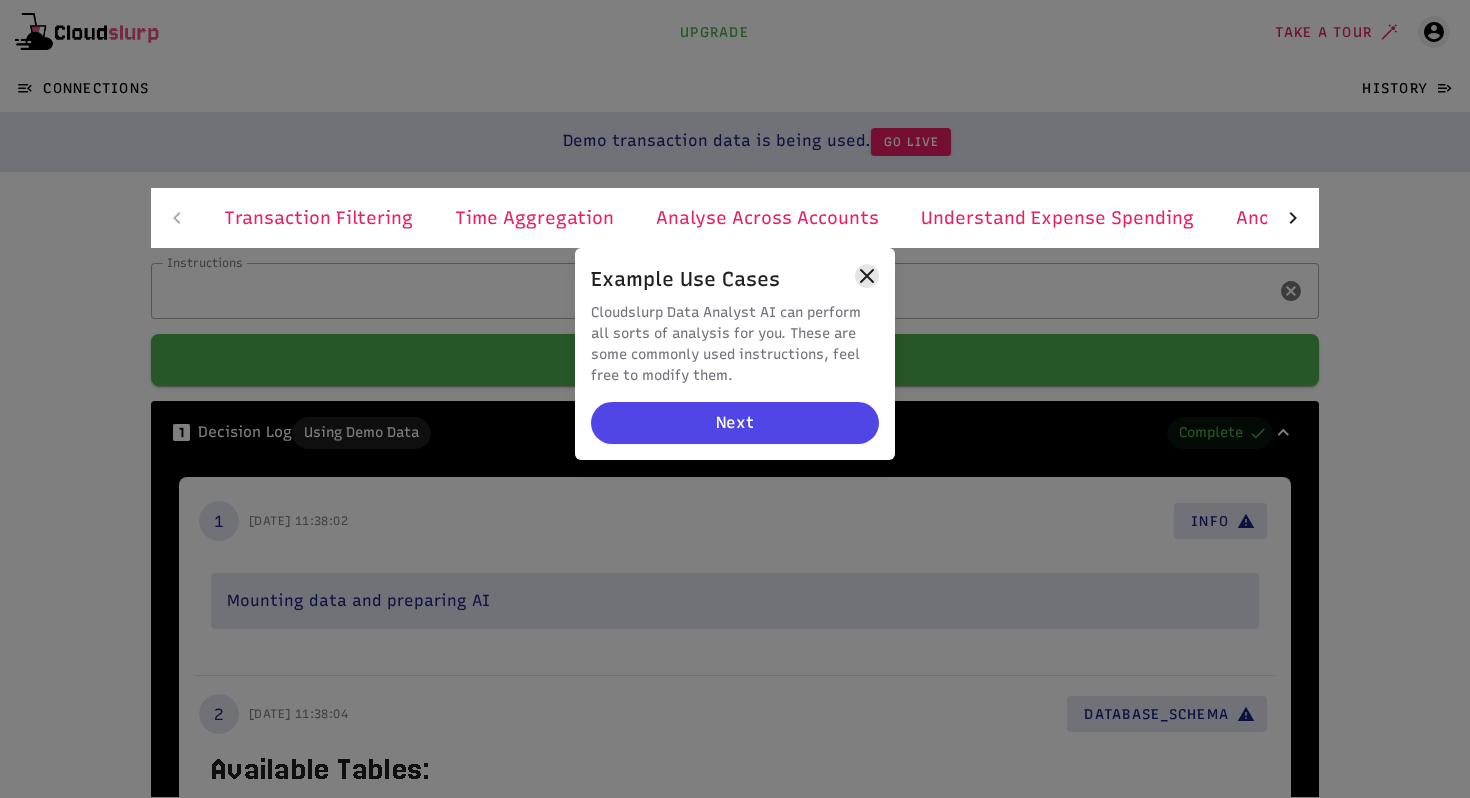 click 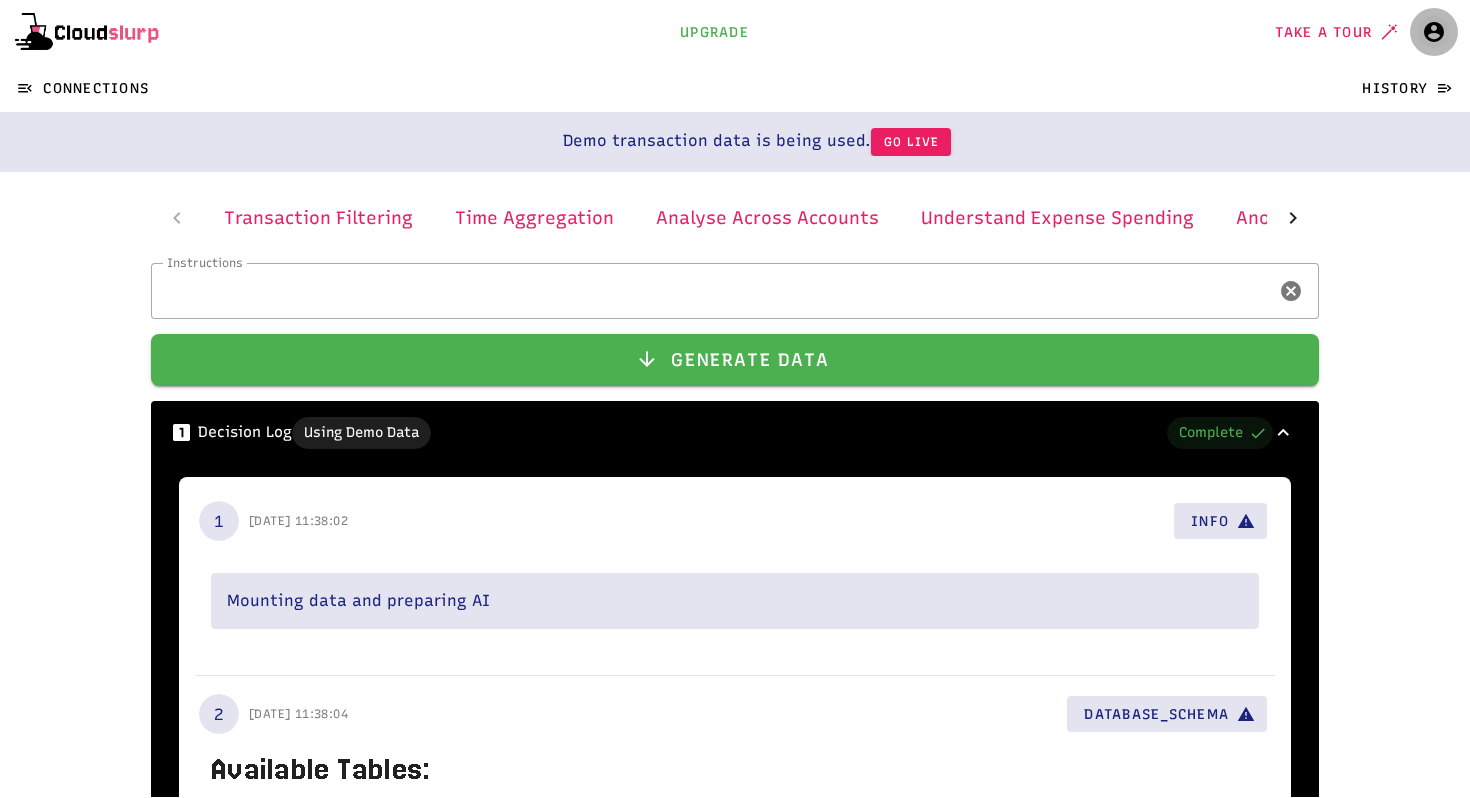 click at bounding box center (1434, 32) 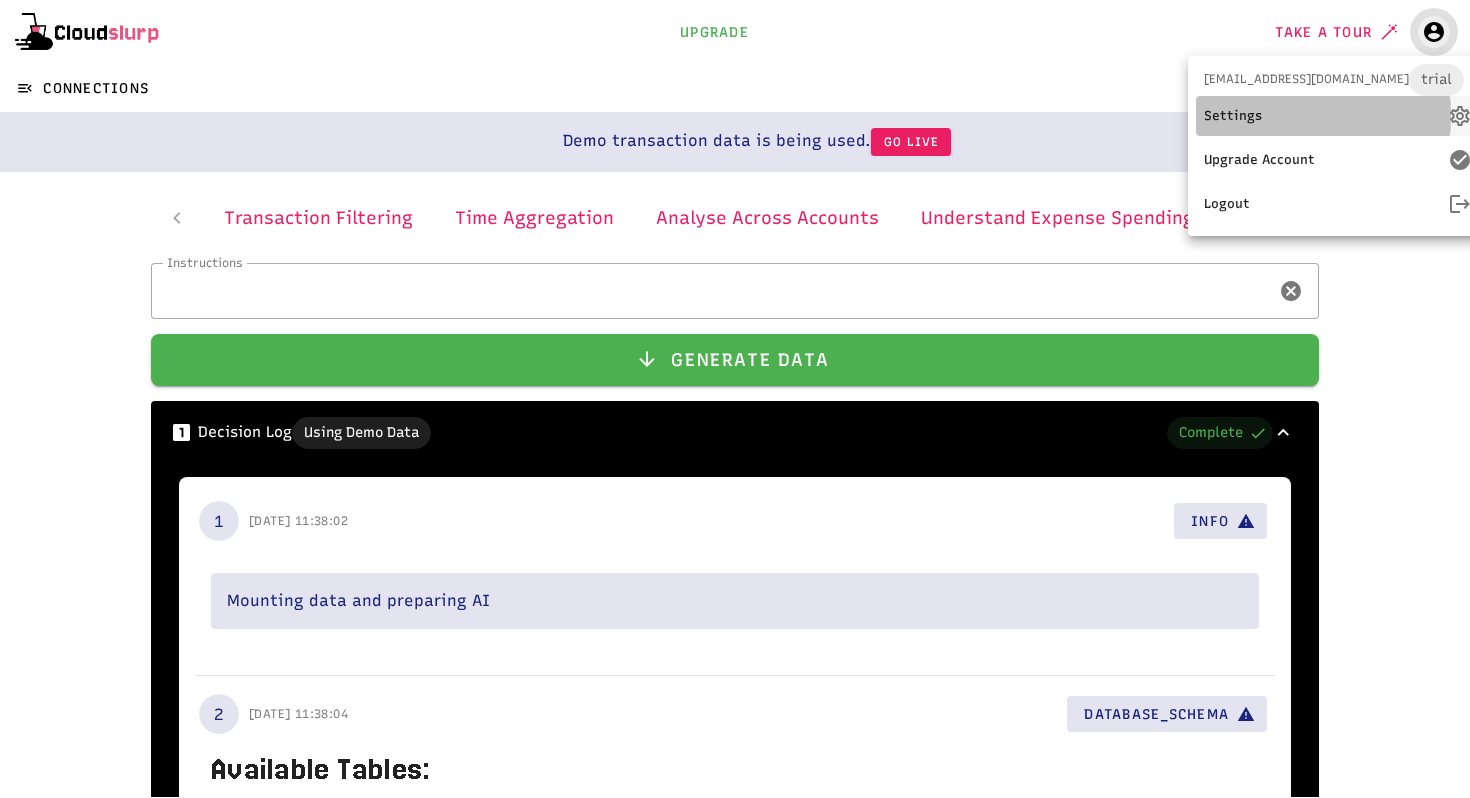 click on "Settings" 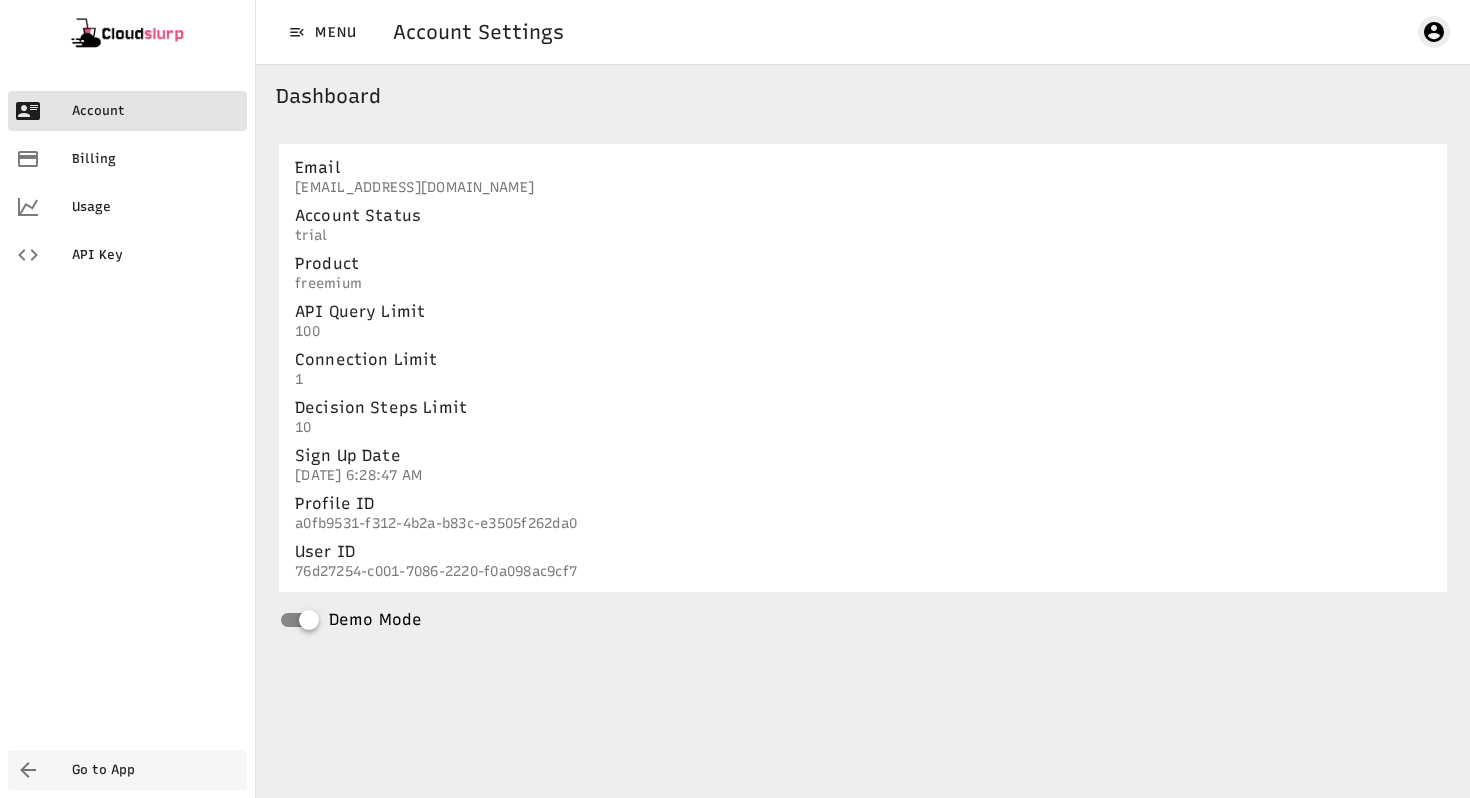 click on "Go to App" at bounding box center [155, 770] 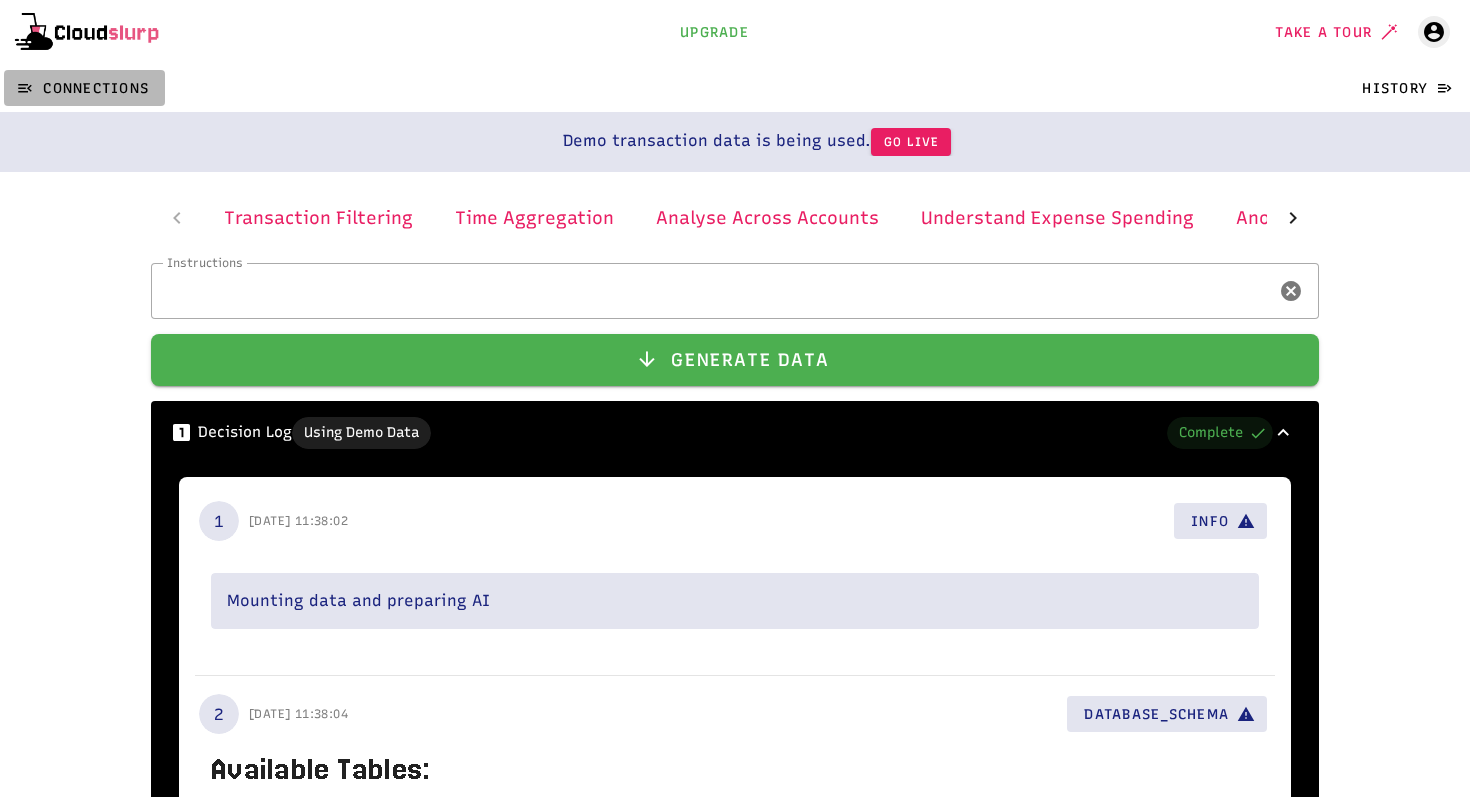 click on "Connections" 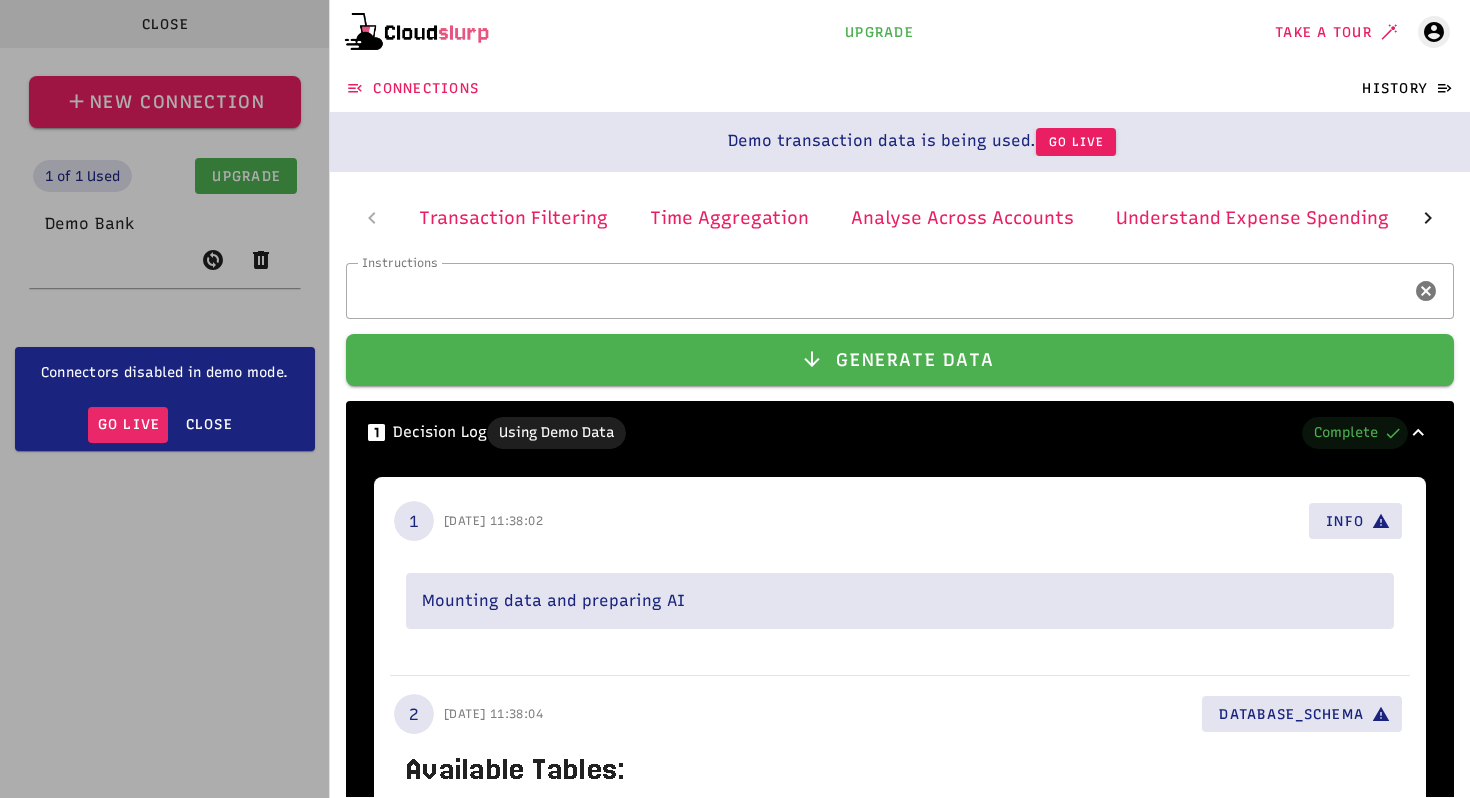 click on "Go Live" 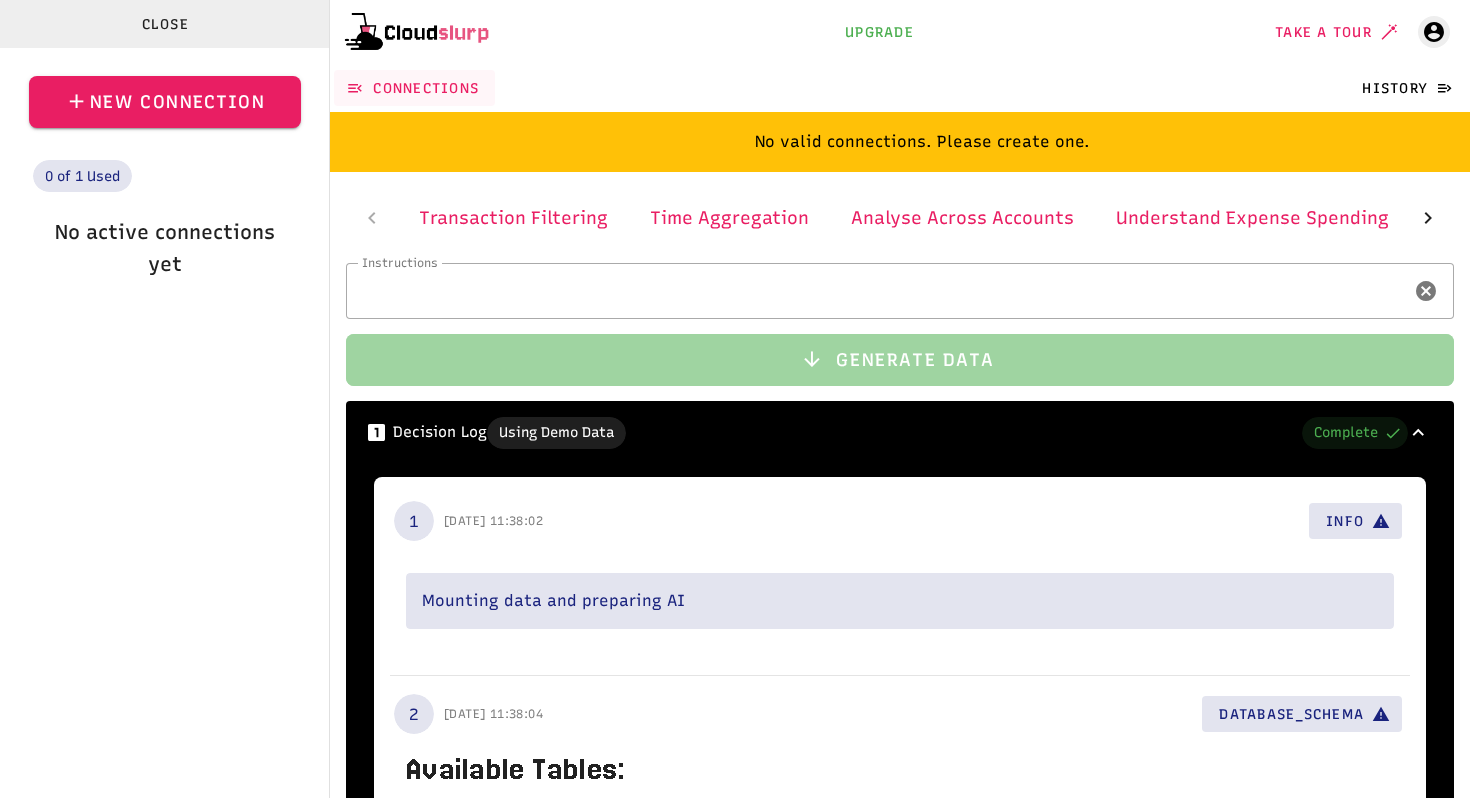 click at bounding box center [355, 88] 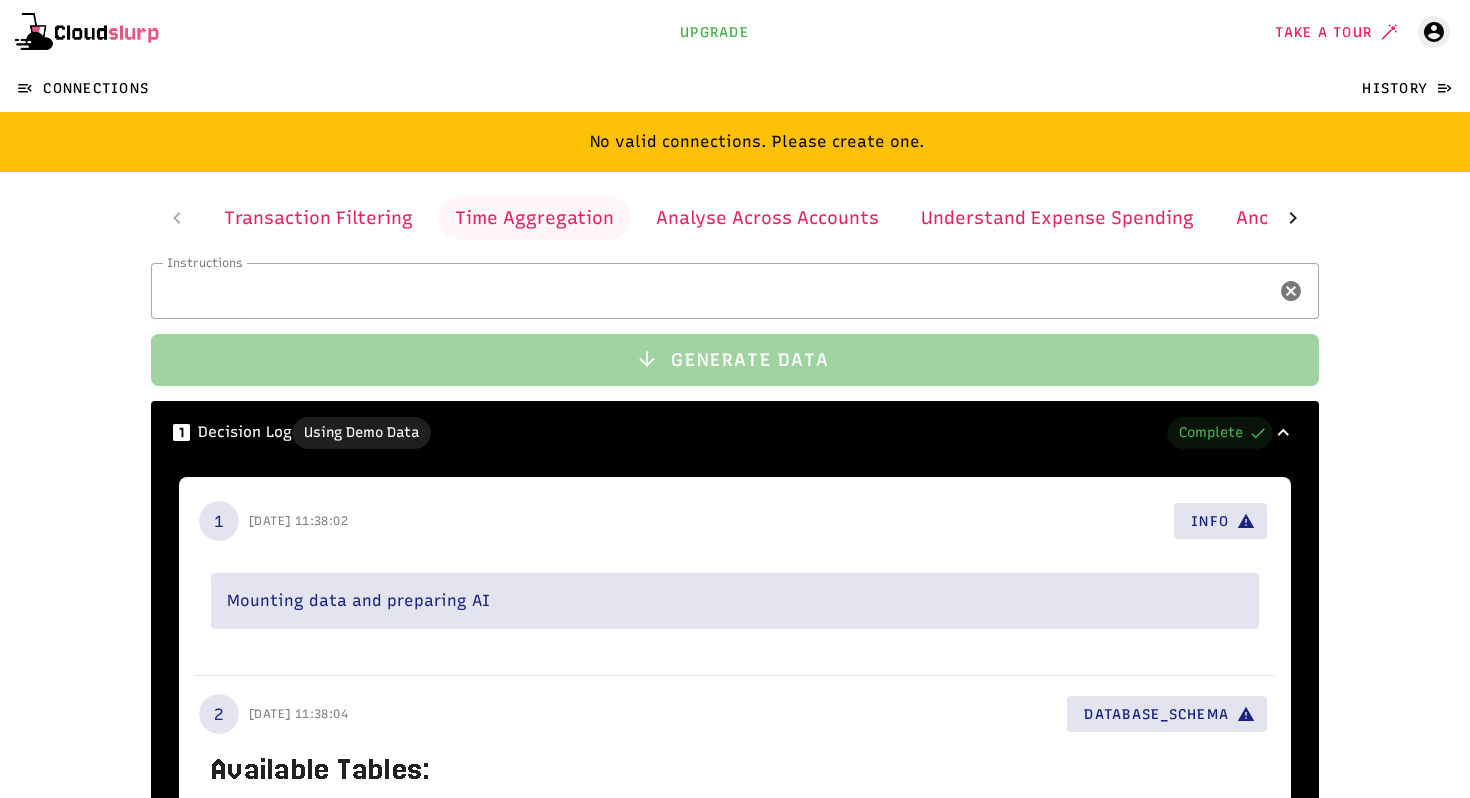 click on "Time Aggregation" 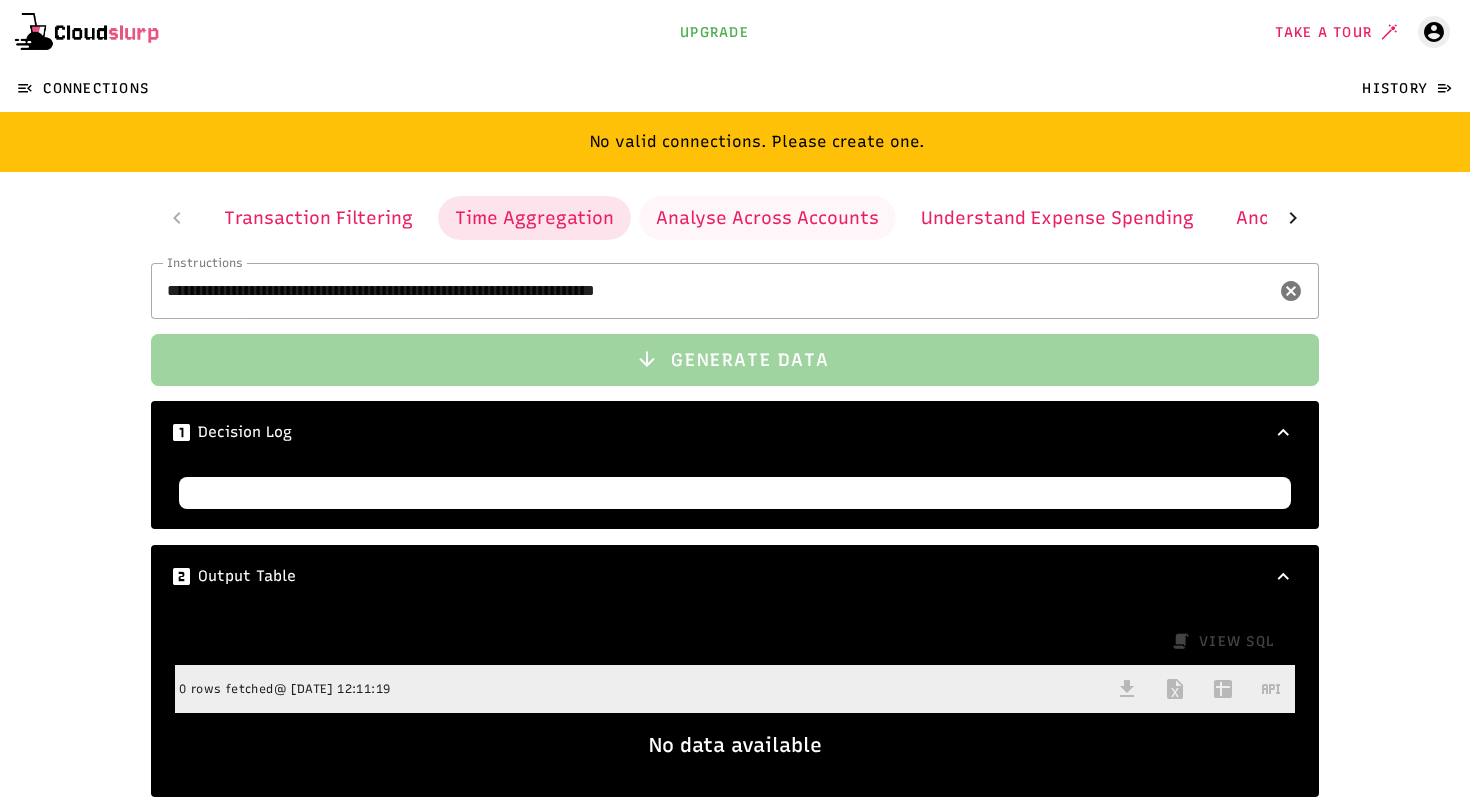 click on "Analyse Across Accounts" 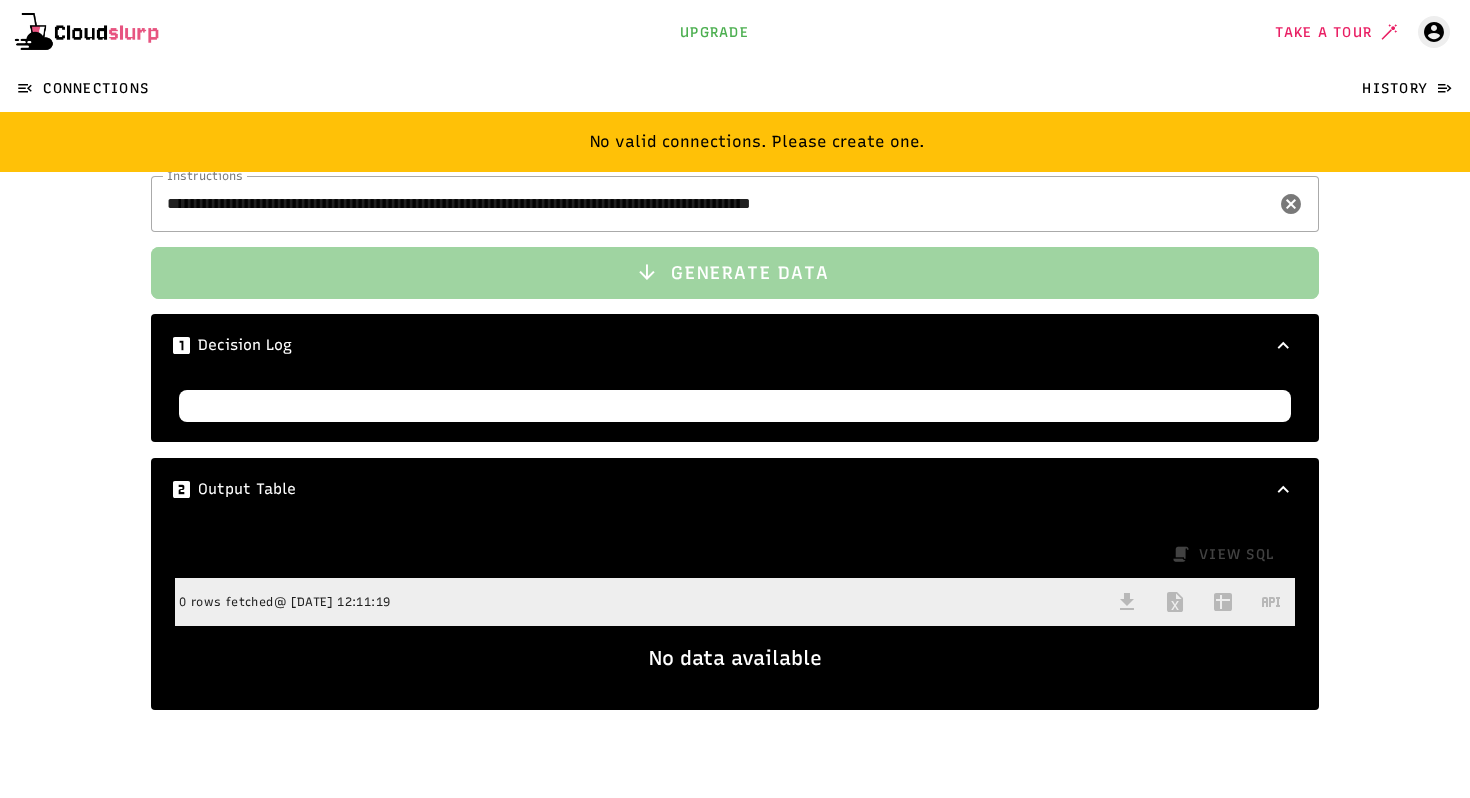 scroll, scrollTop: 120, scrollLeft: 0, axis: vertical 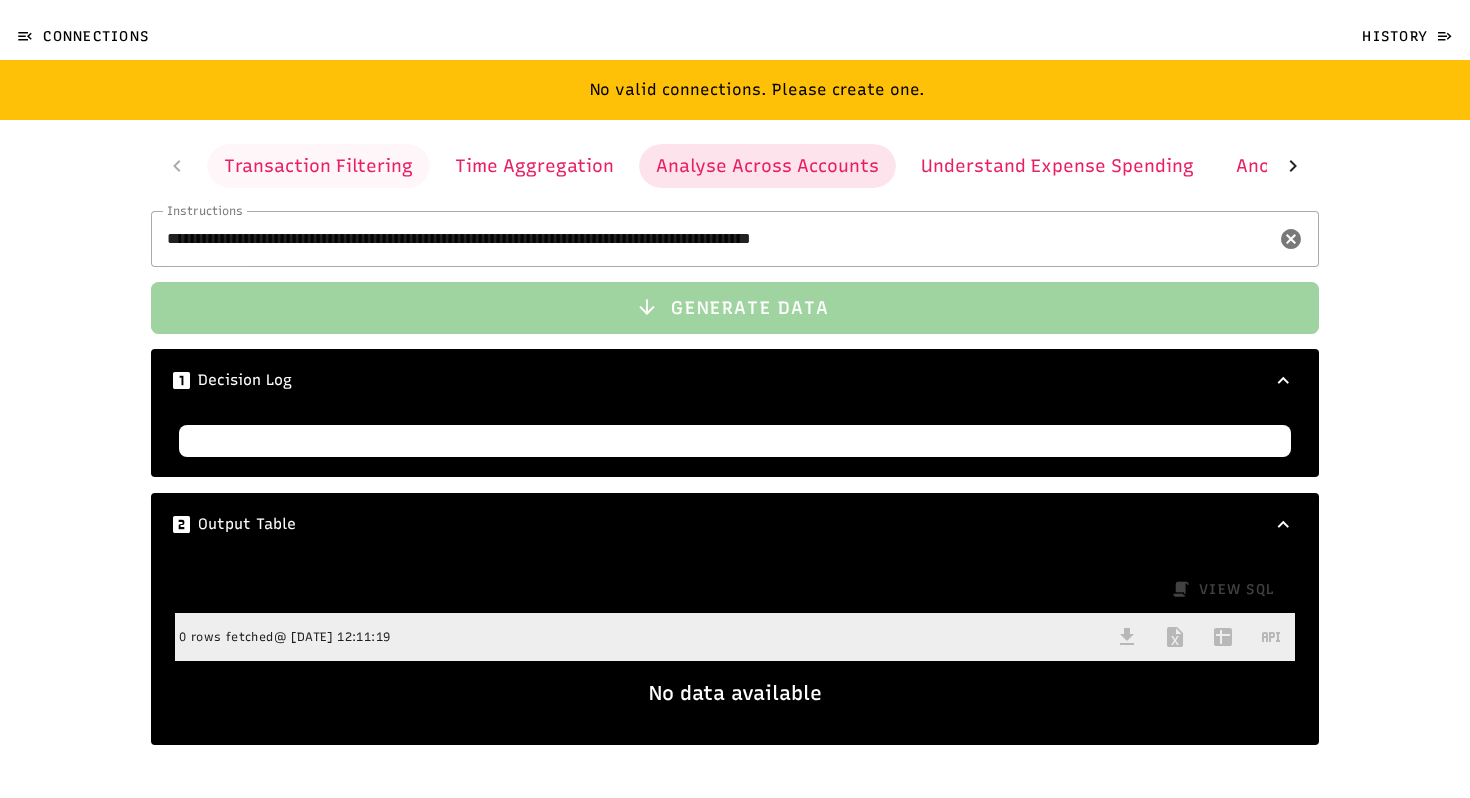 click on "Transaction Filtering" 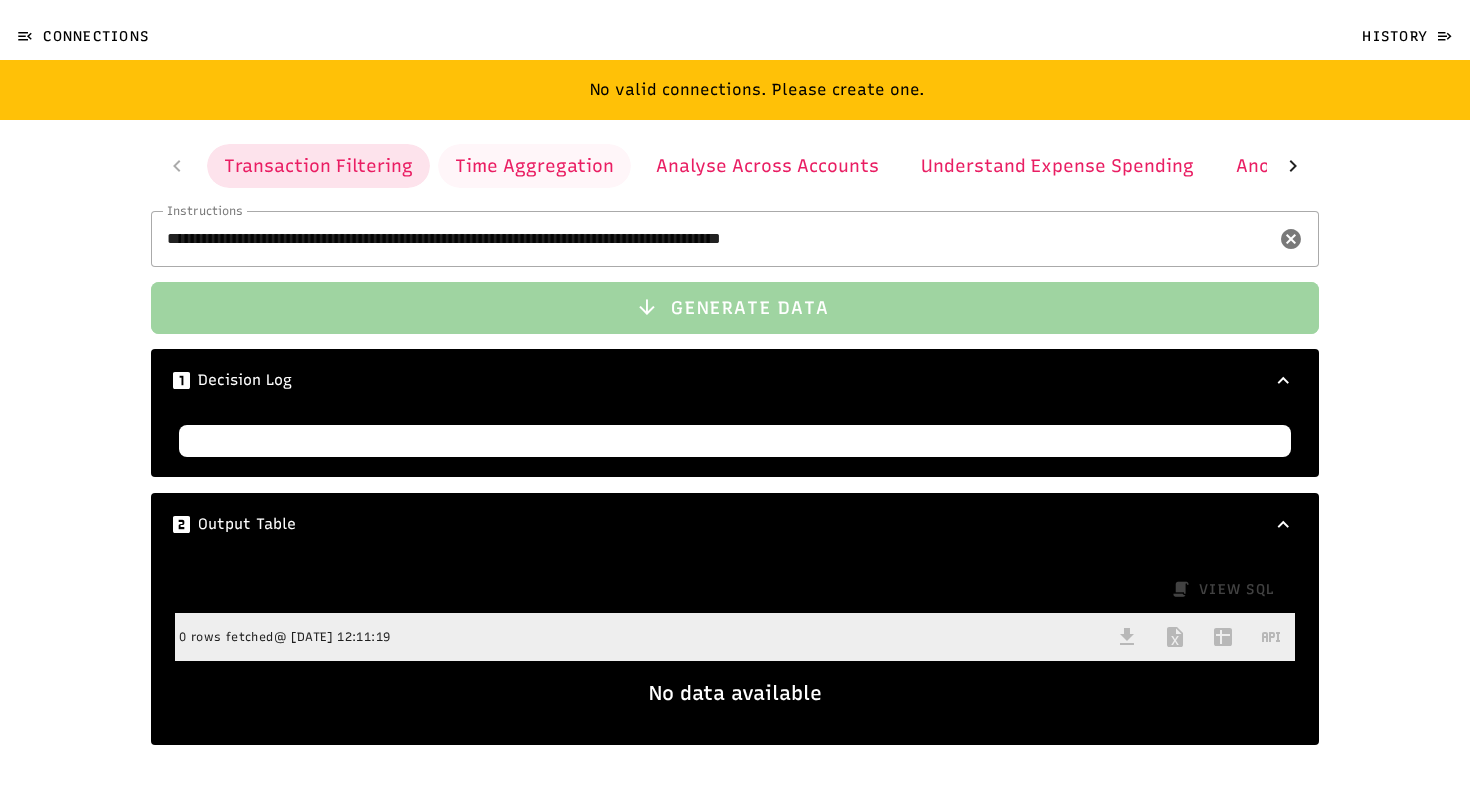click on "Time Aggregation" 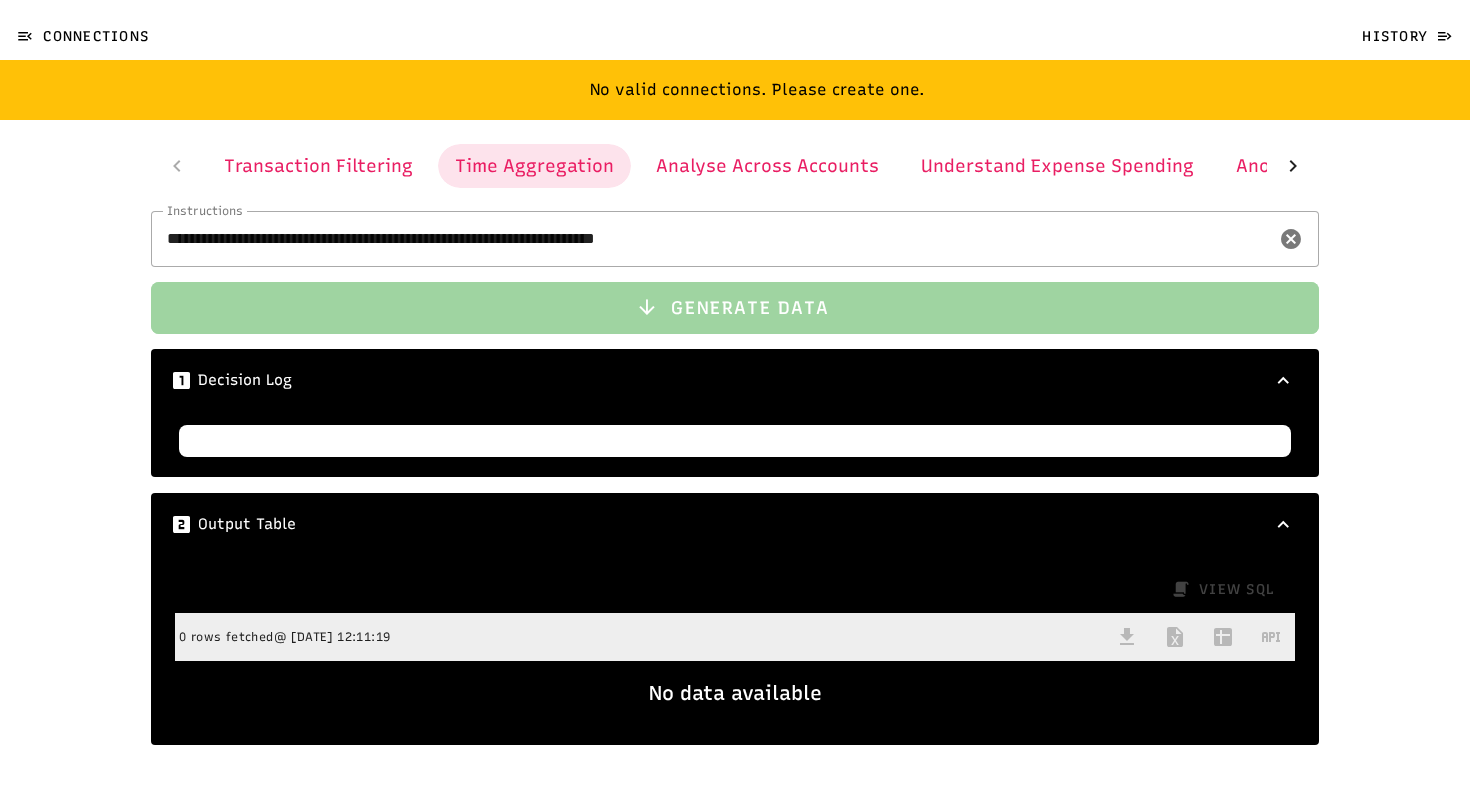 click on "Transaction Filtering Time Aggregation Analyse Across Accounts Understand Expense Spending Anomaly Detection" 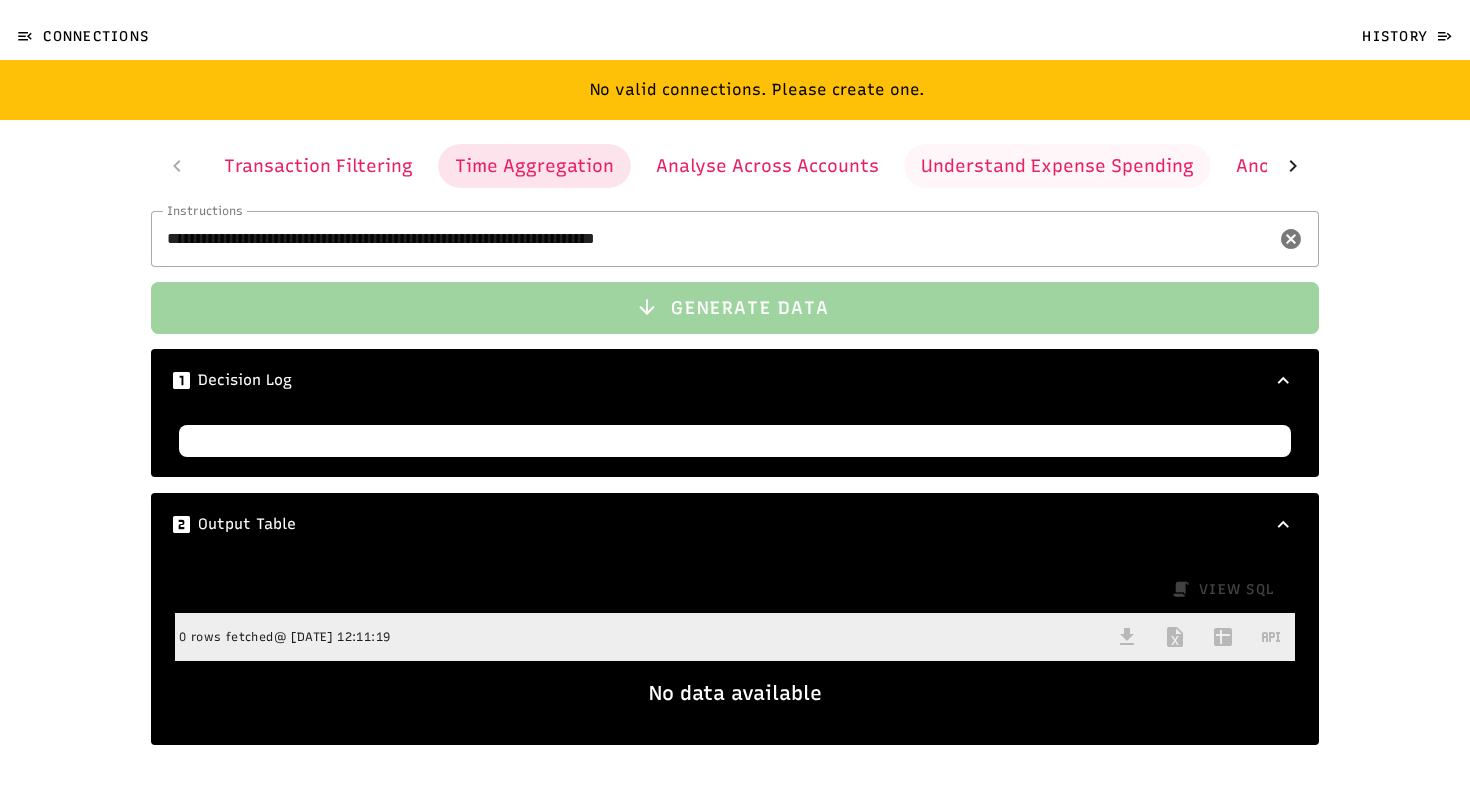 click on "Understand Expense Spending" 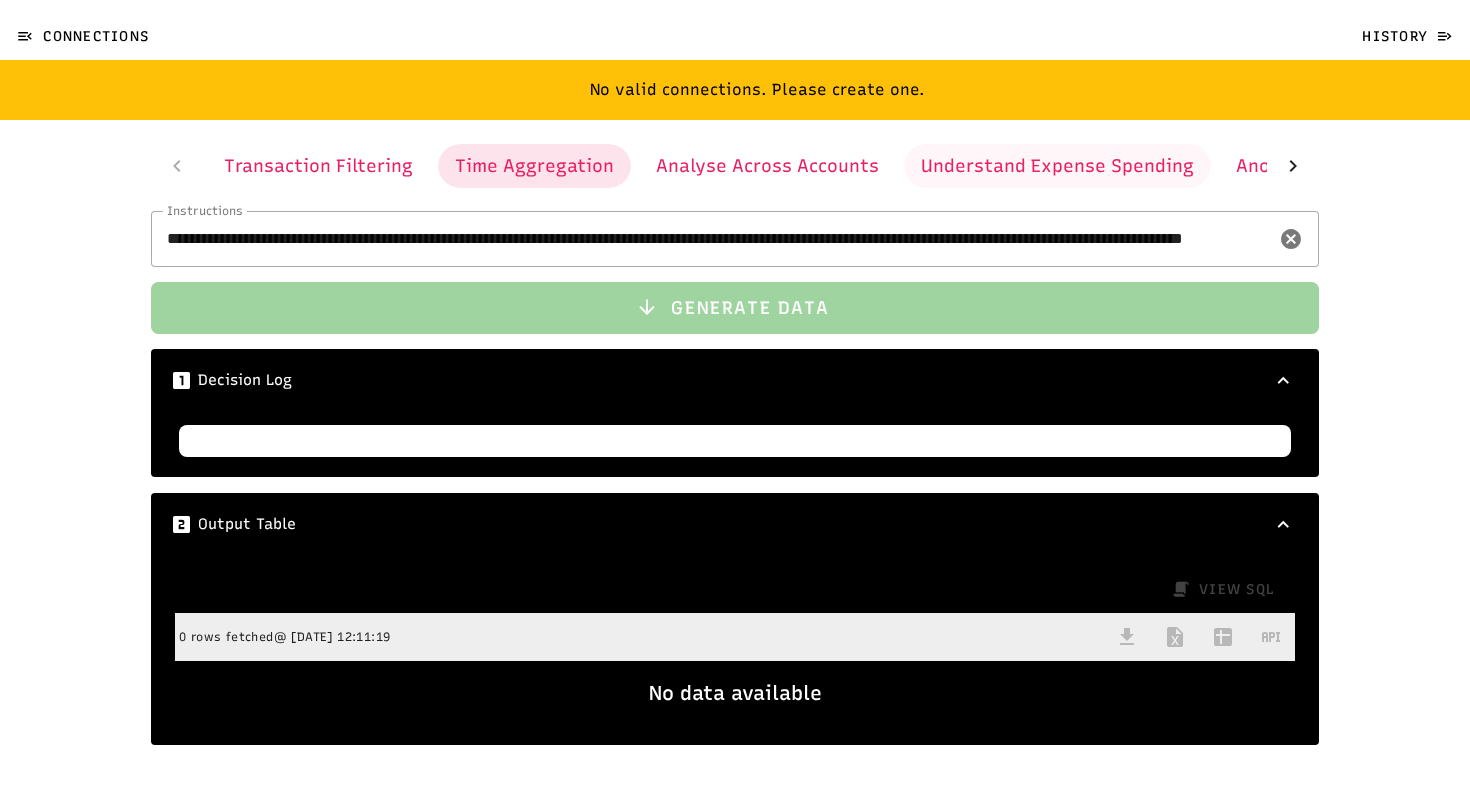 type on "**********" 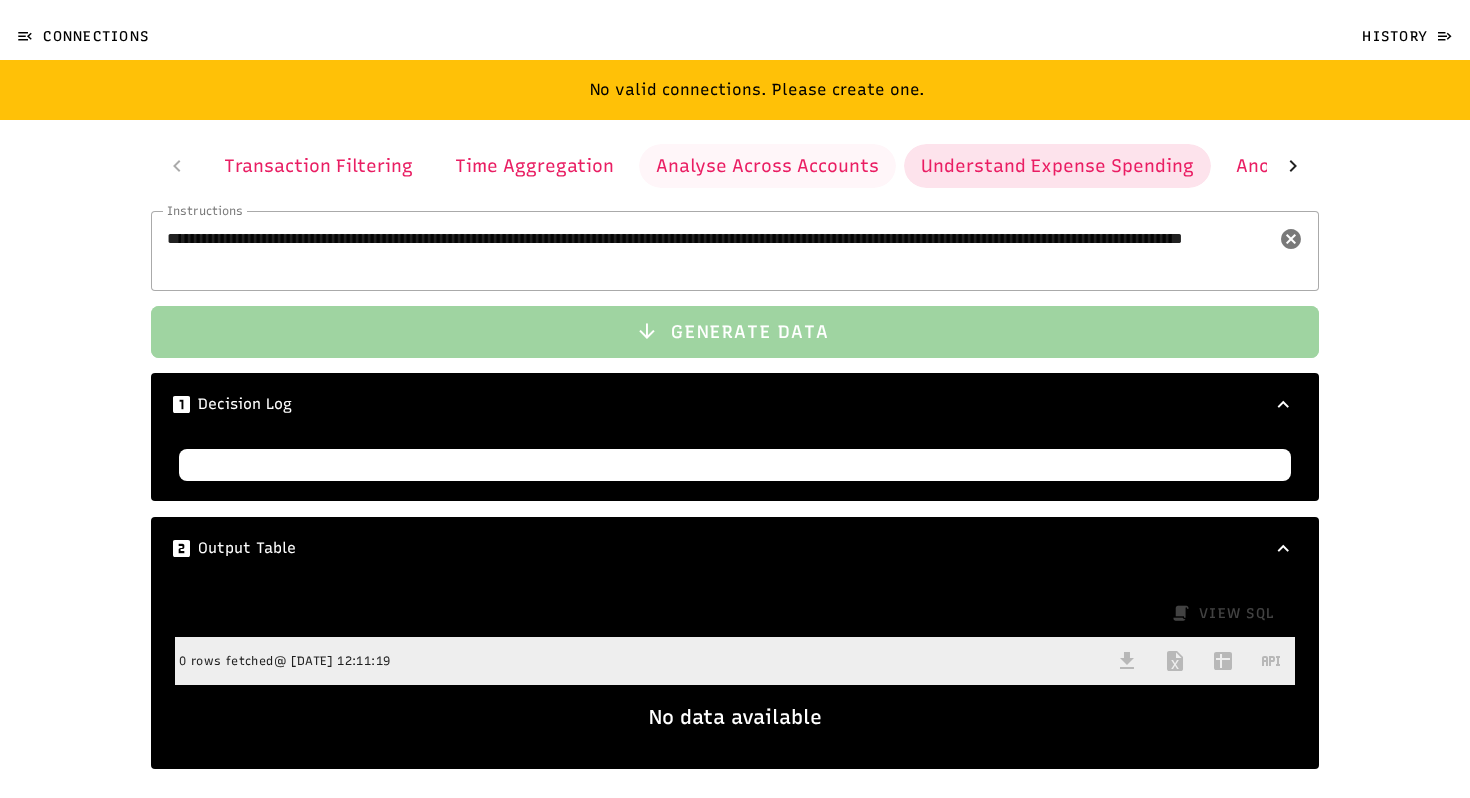 click on "Analyse Across Accounts" 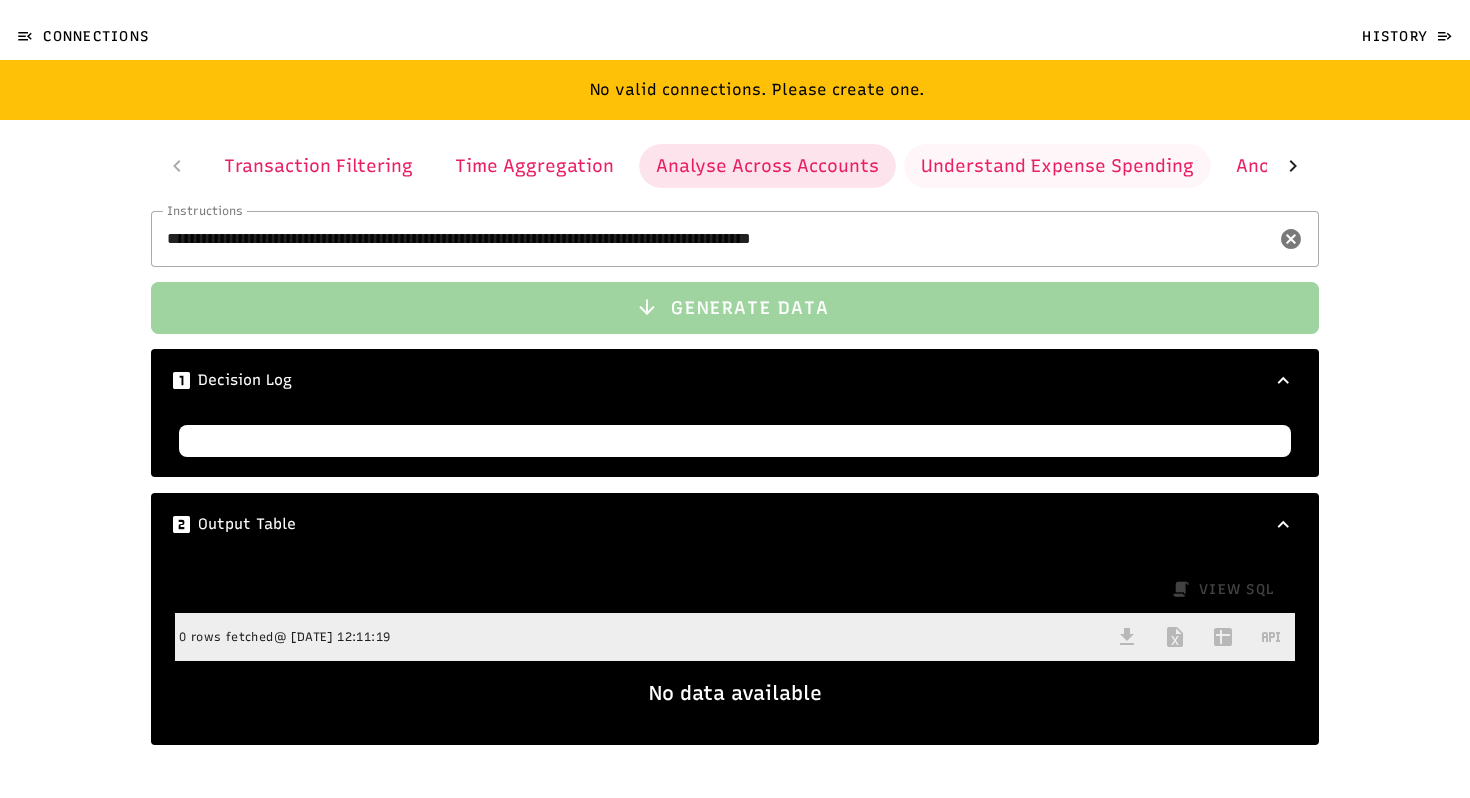 click on "Understand Expense Spending" 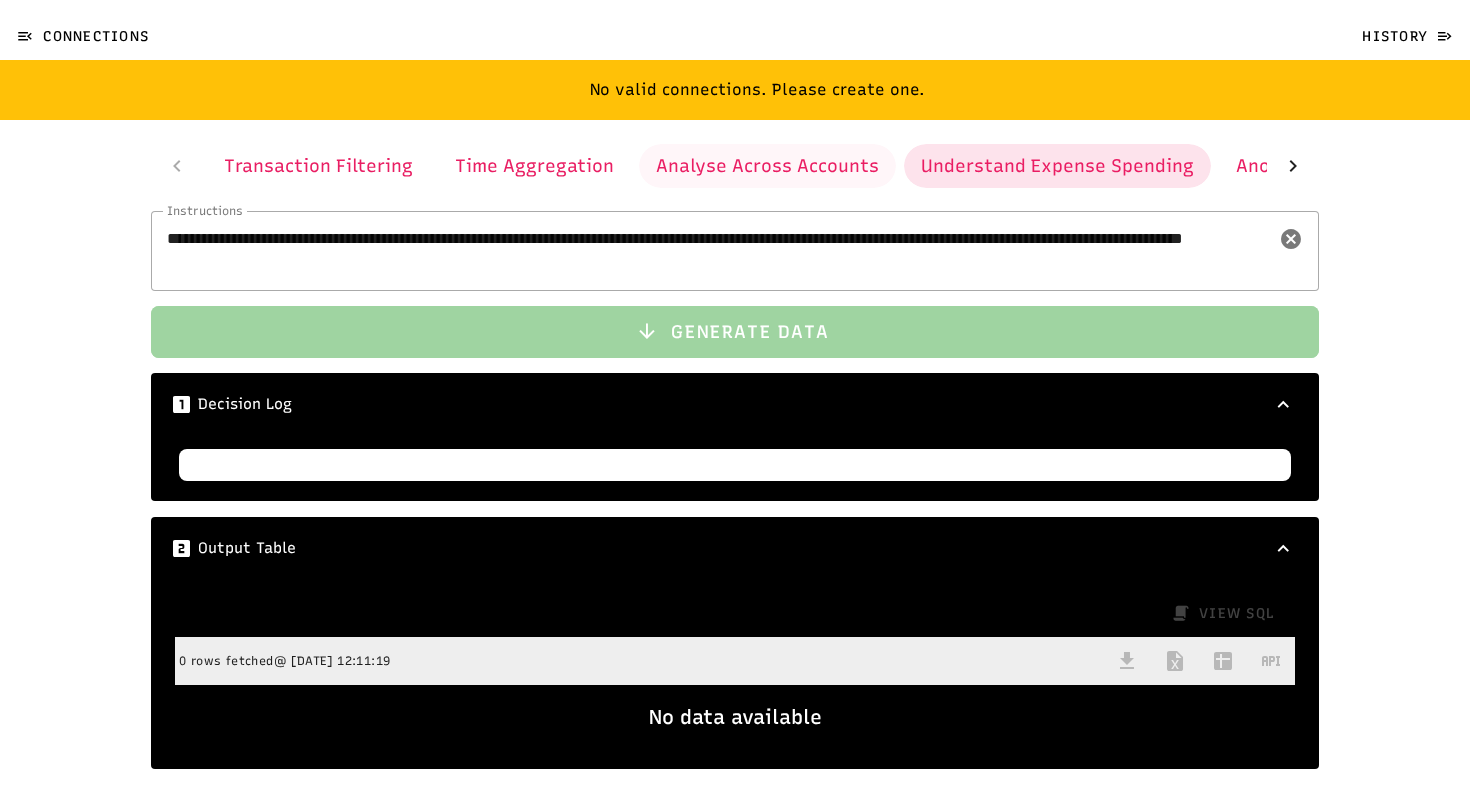click on "Analyse Across Accounts" 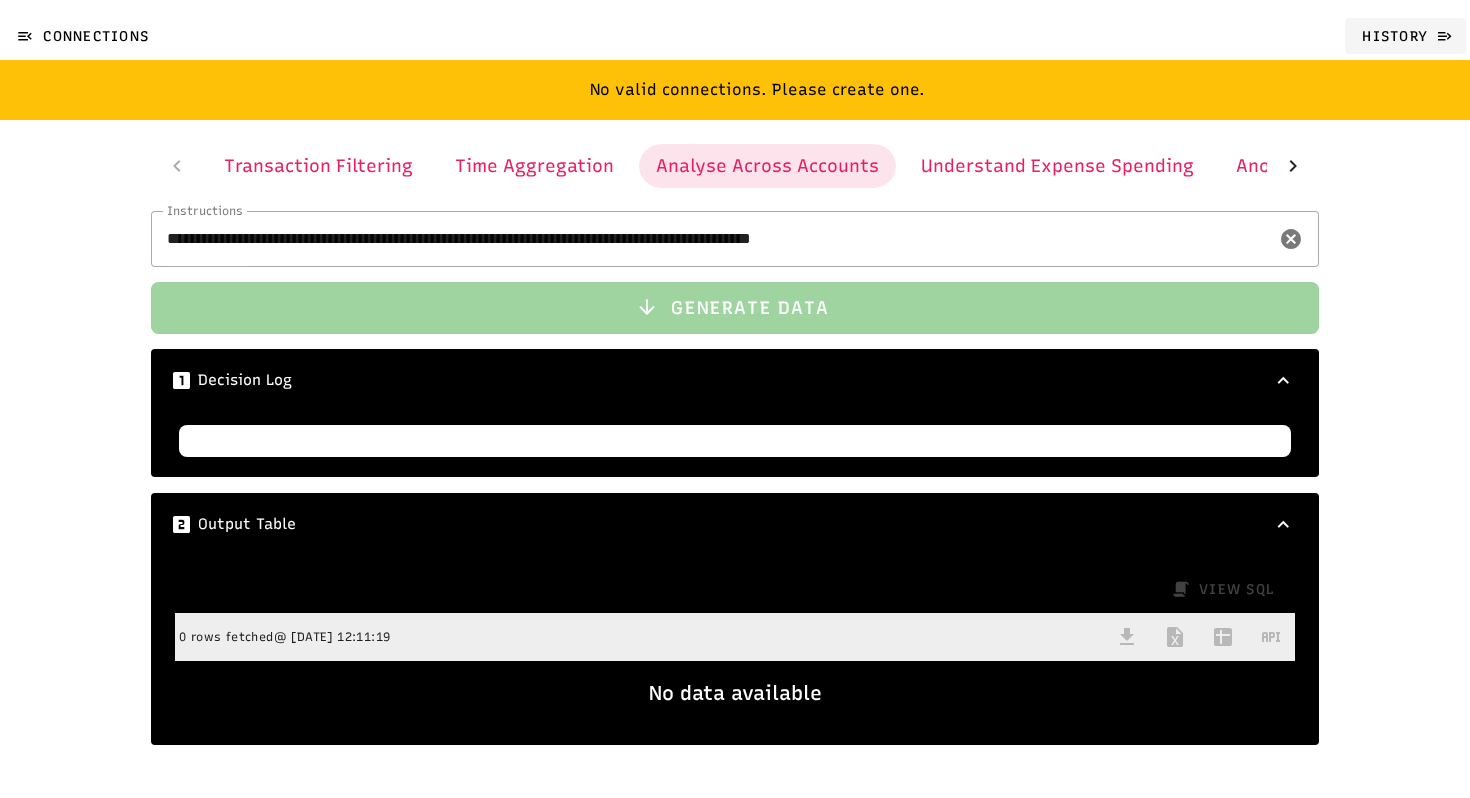 click on "History" 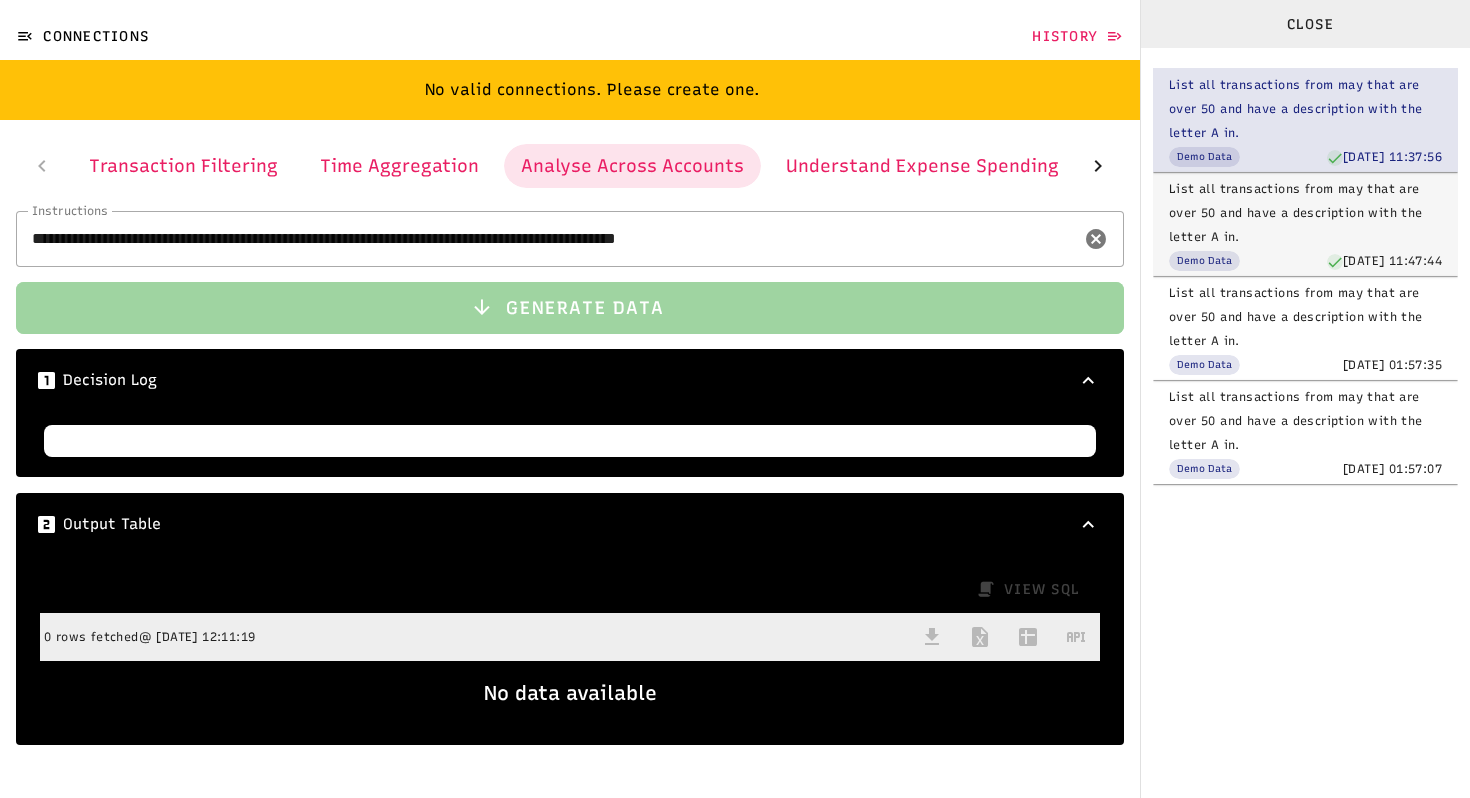 click on "List all transactions from may that are over 50 and have a description with the letter A in." 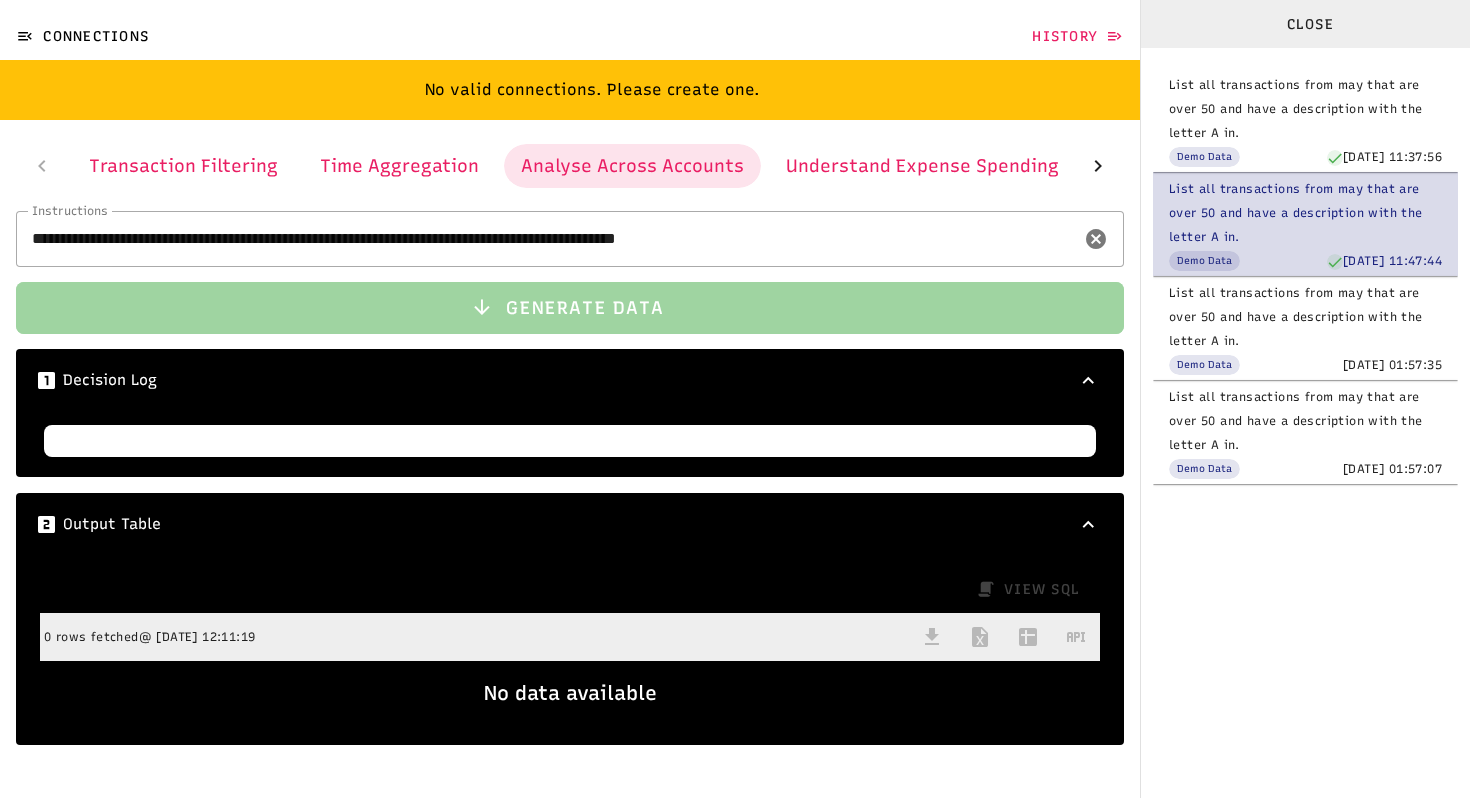 type on "**********" 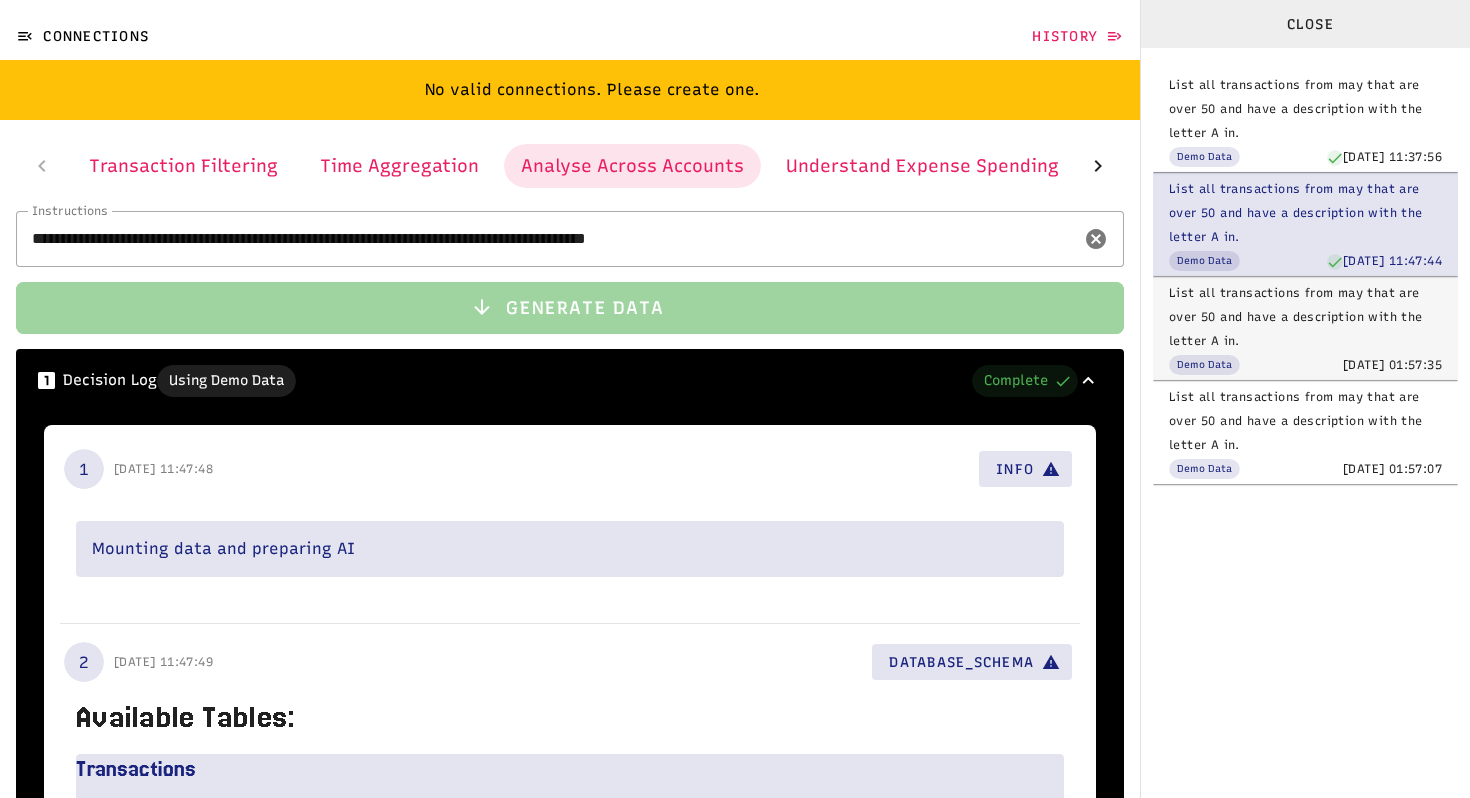 click on "List all transactions from may that are over 50 and have a description with the letter A in." 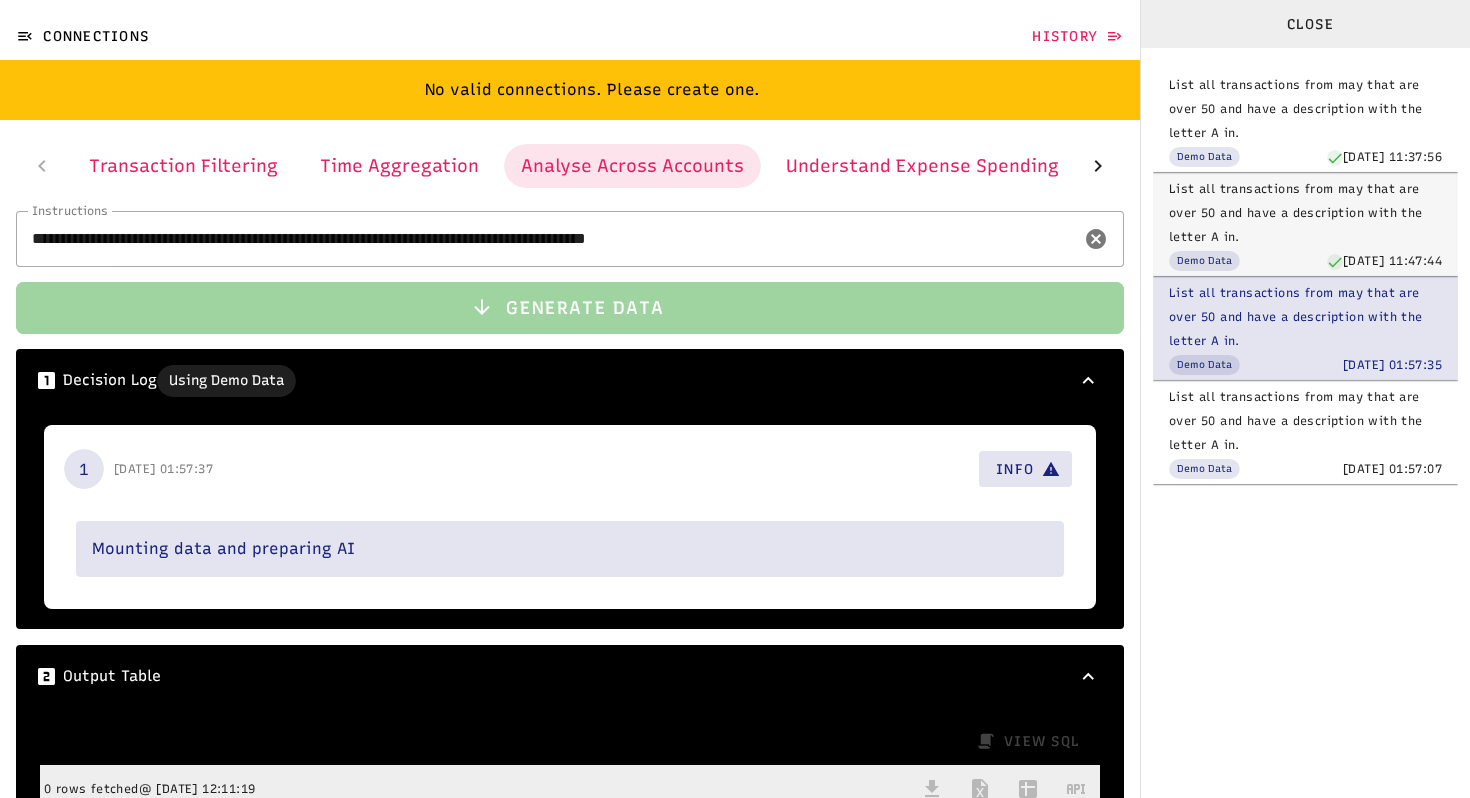 click on "[DATE] 11:47:44" at bounding box center (1355, 260) 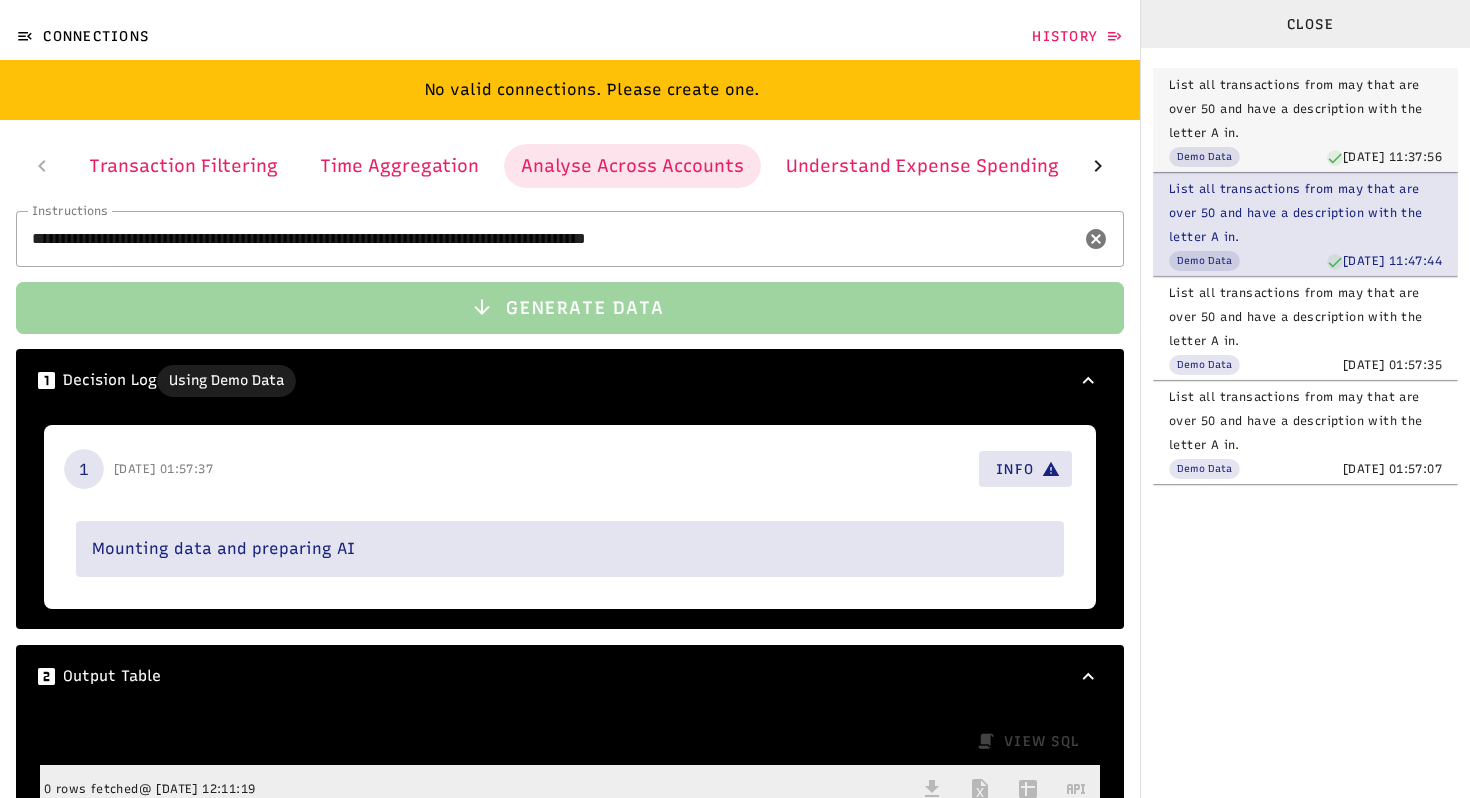click on "[DATE] 11:37:56" at bounding box center [1355, 156] 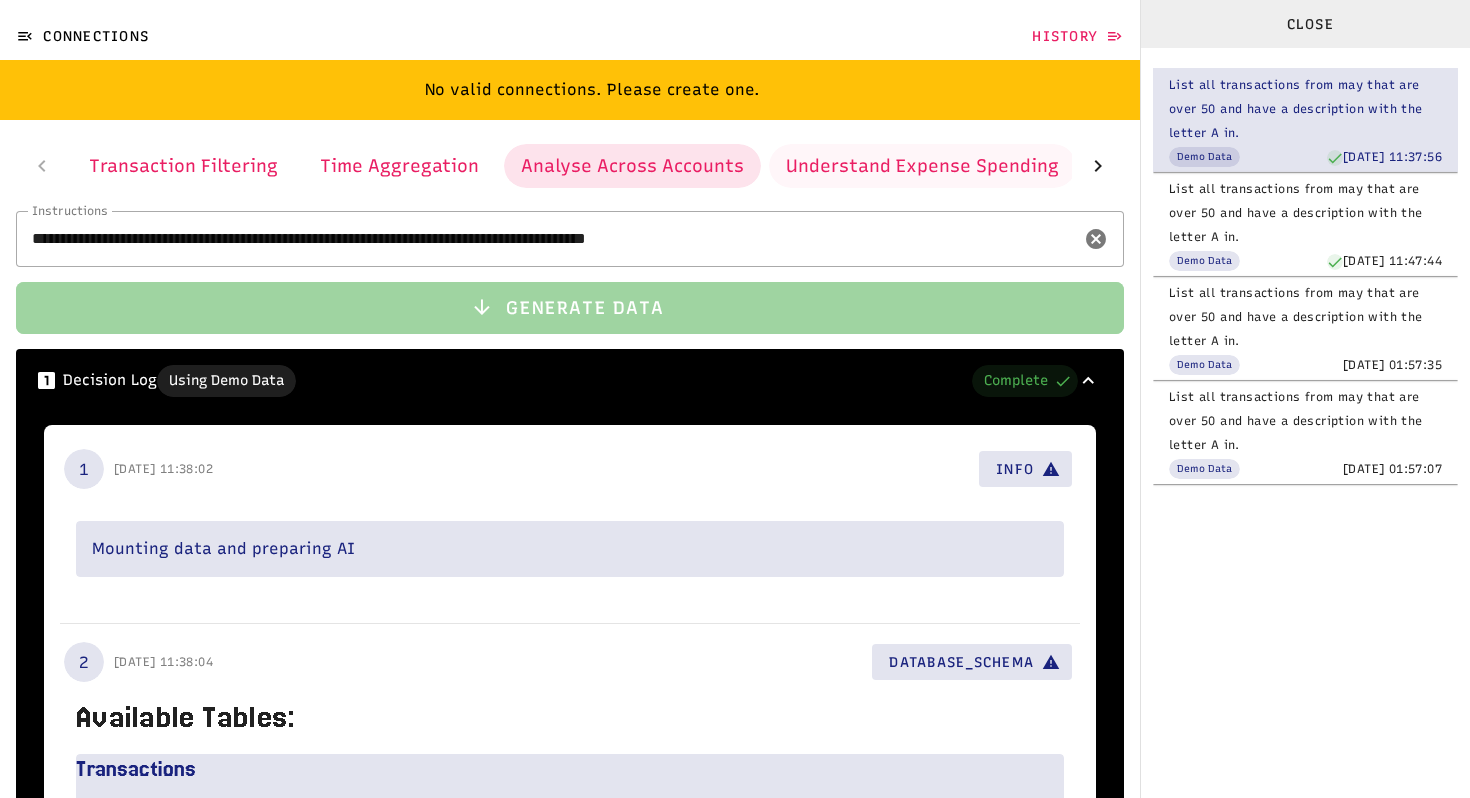 click on "Understand Expense Spending" 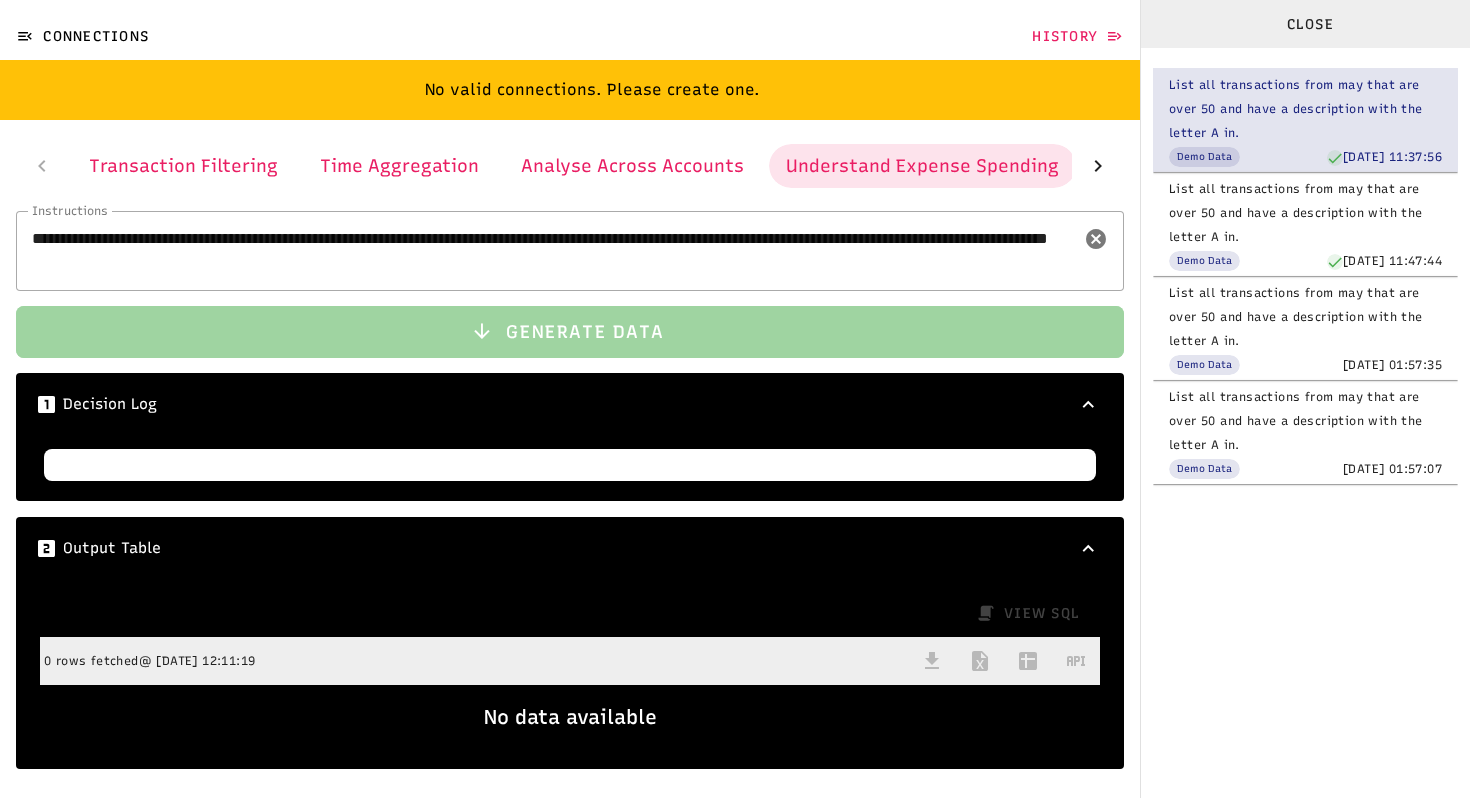 click on "**********" 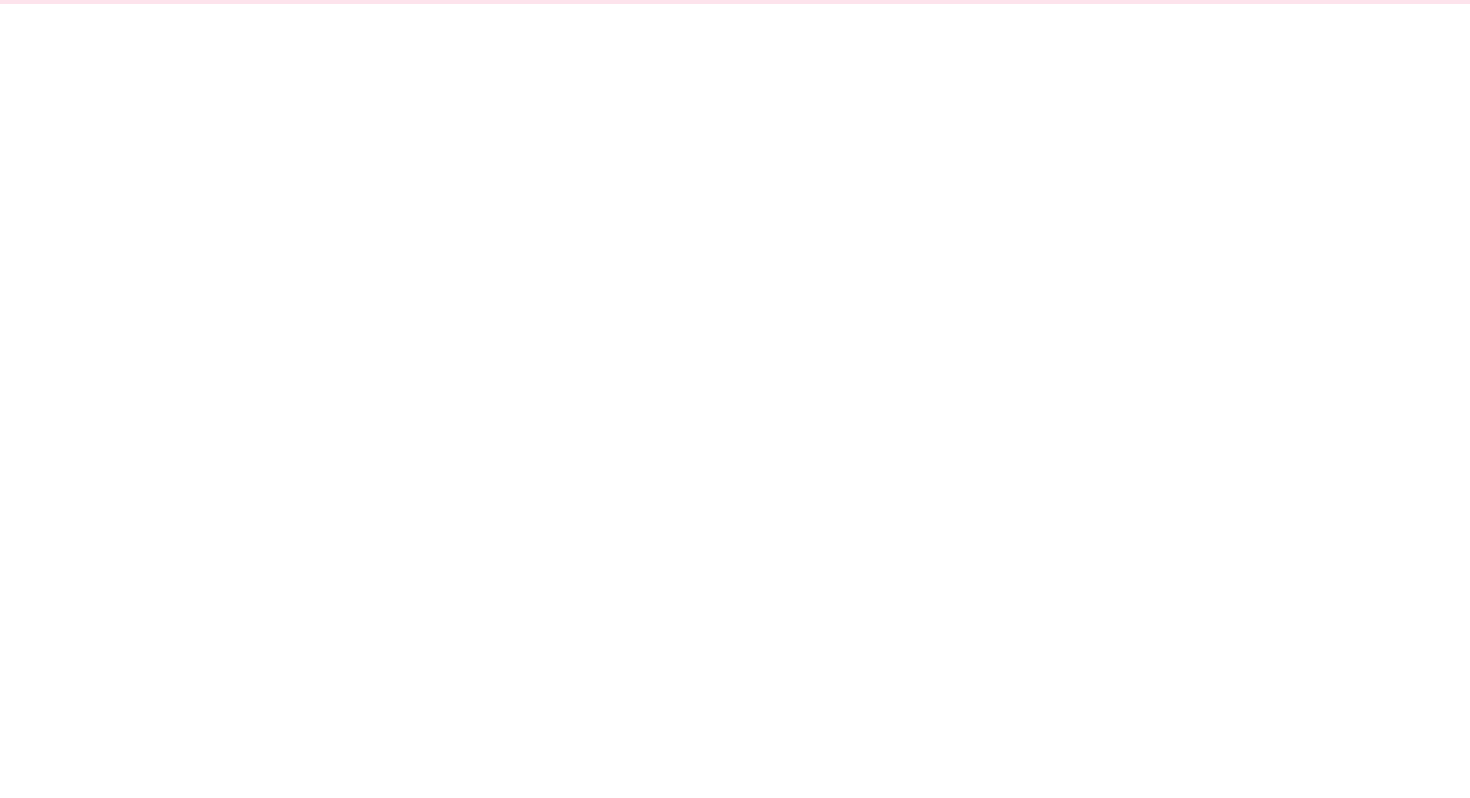 scroll, scrollTop: 0, scrollLeft: 0, axis: both 